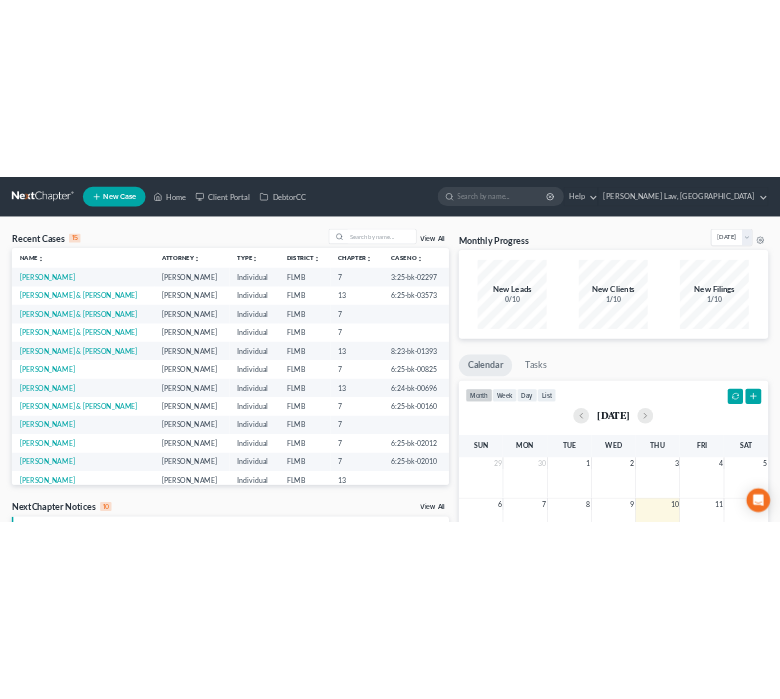 scroll, scrollTop: 0, scrollLeft: 0, axis: both 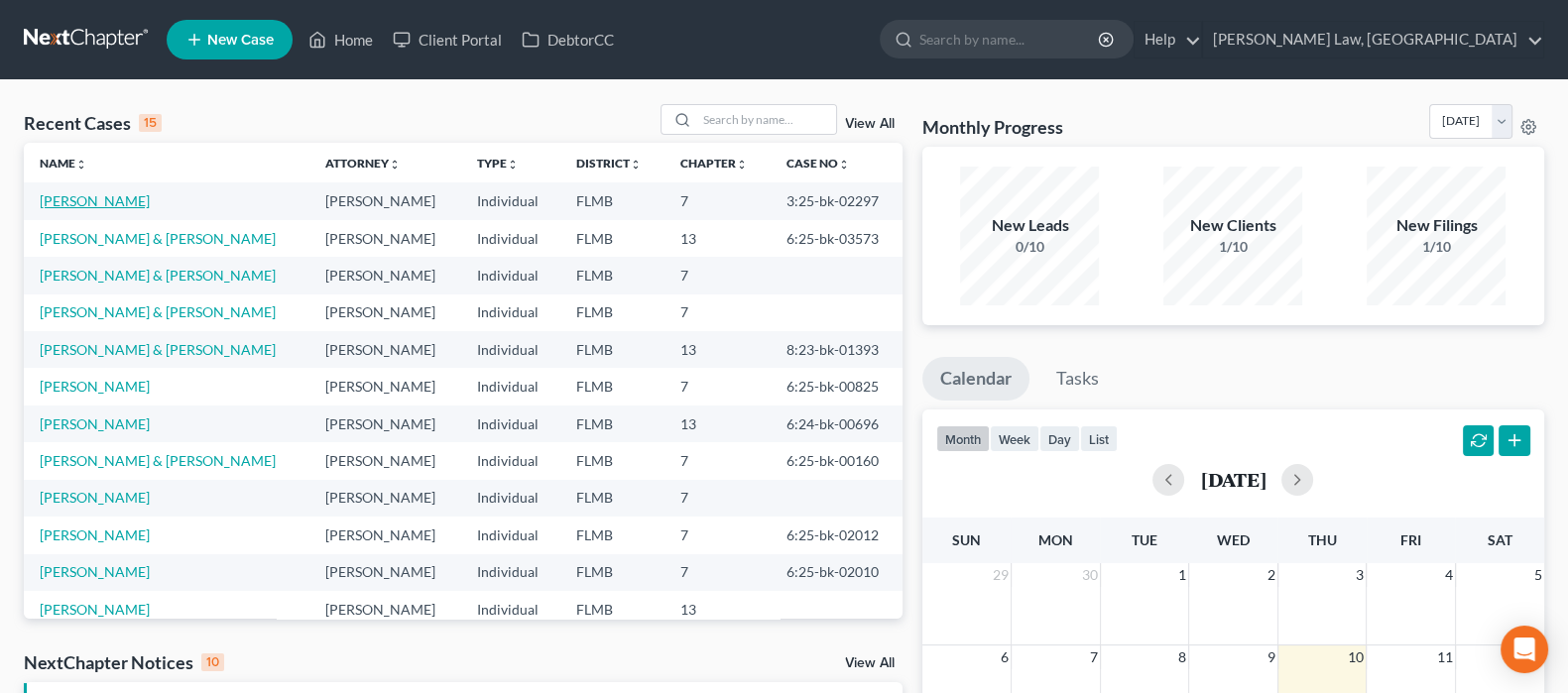 click on "[PERSON_NAME]" at bounding box center [94, 200] 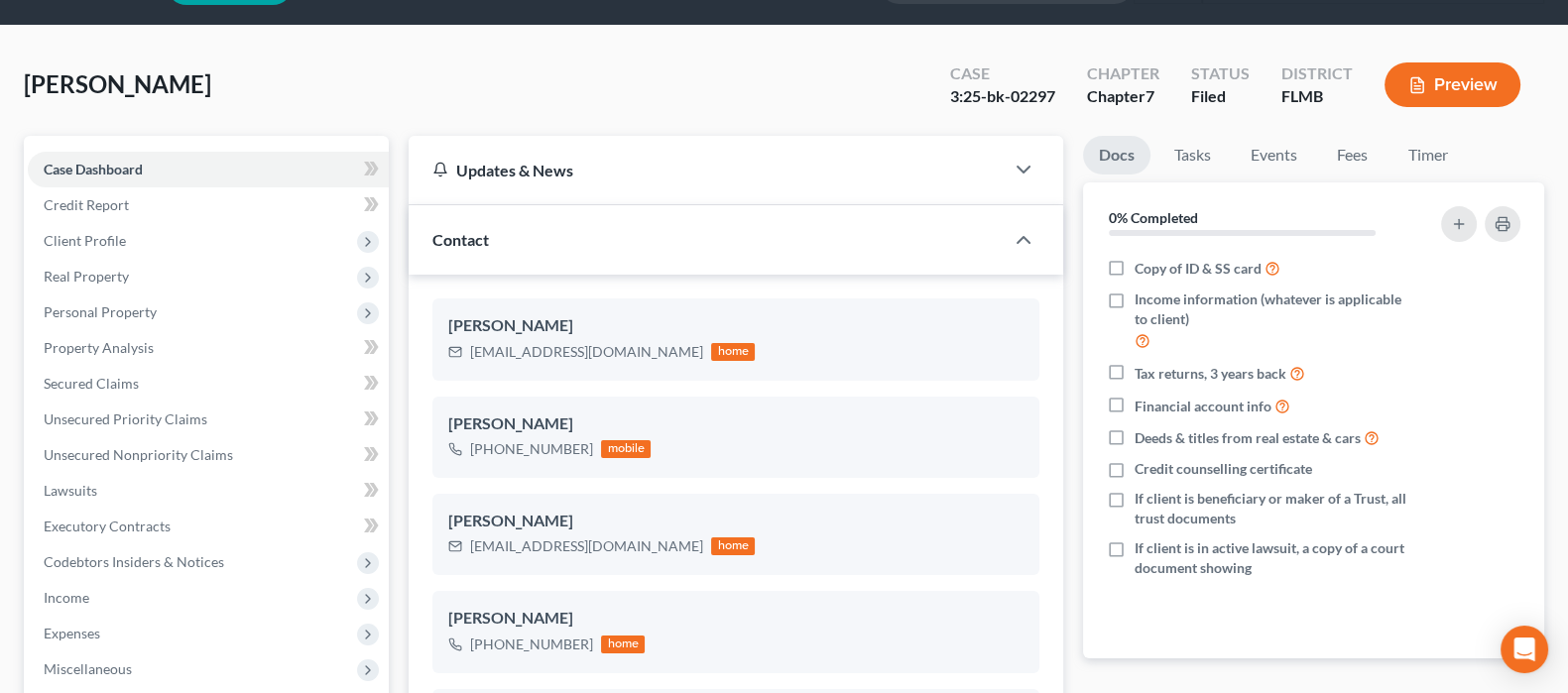 scroll, scrollTop: 754, scrollLeft: 0, axis: vertical 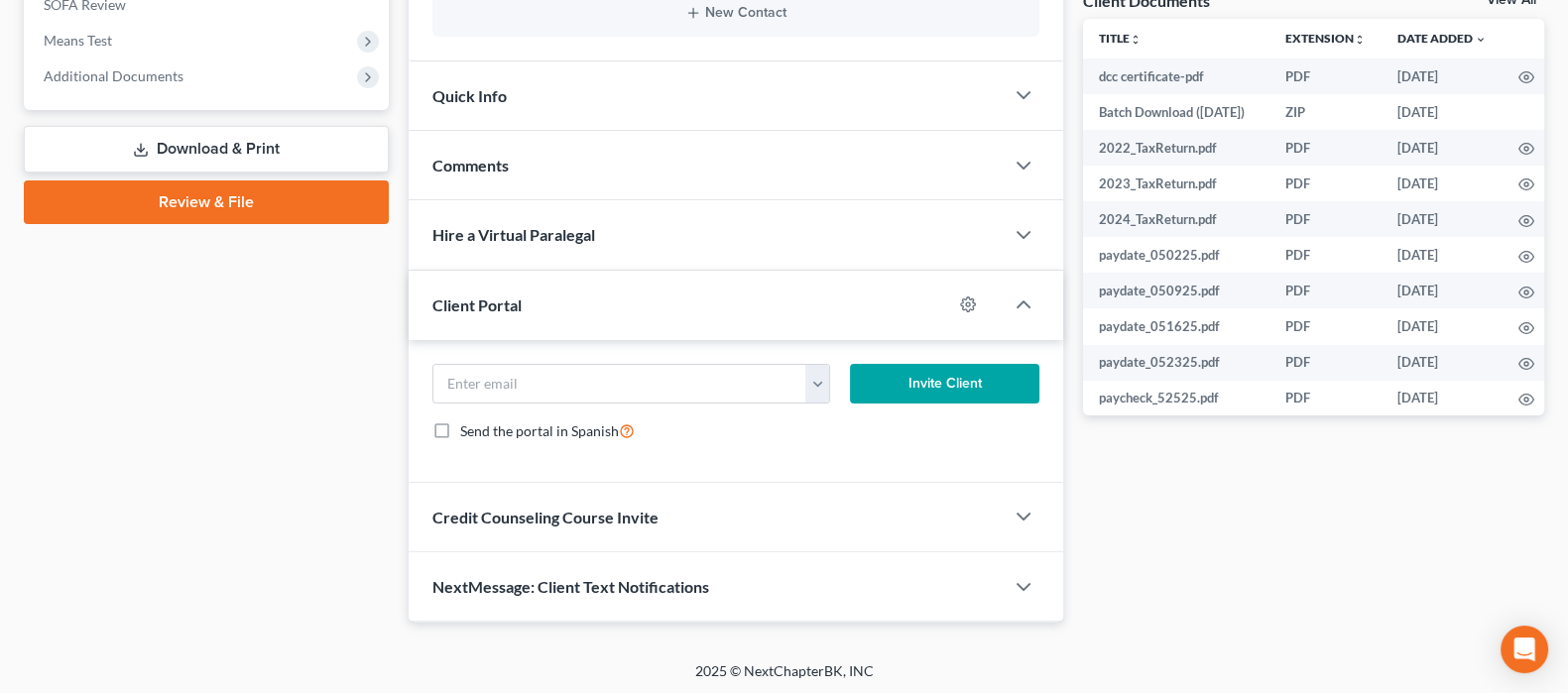 click on "Download & Print" at bounding box center [206, 149] 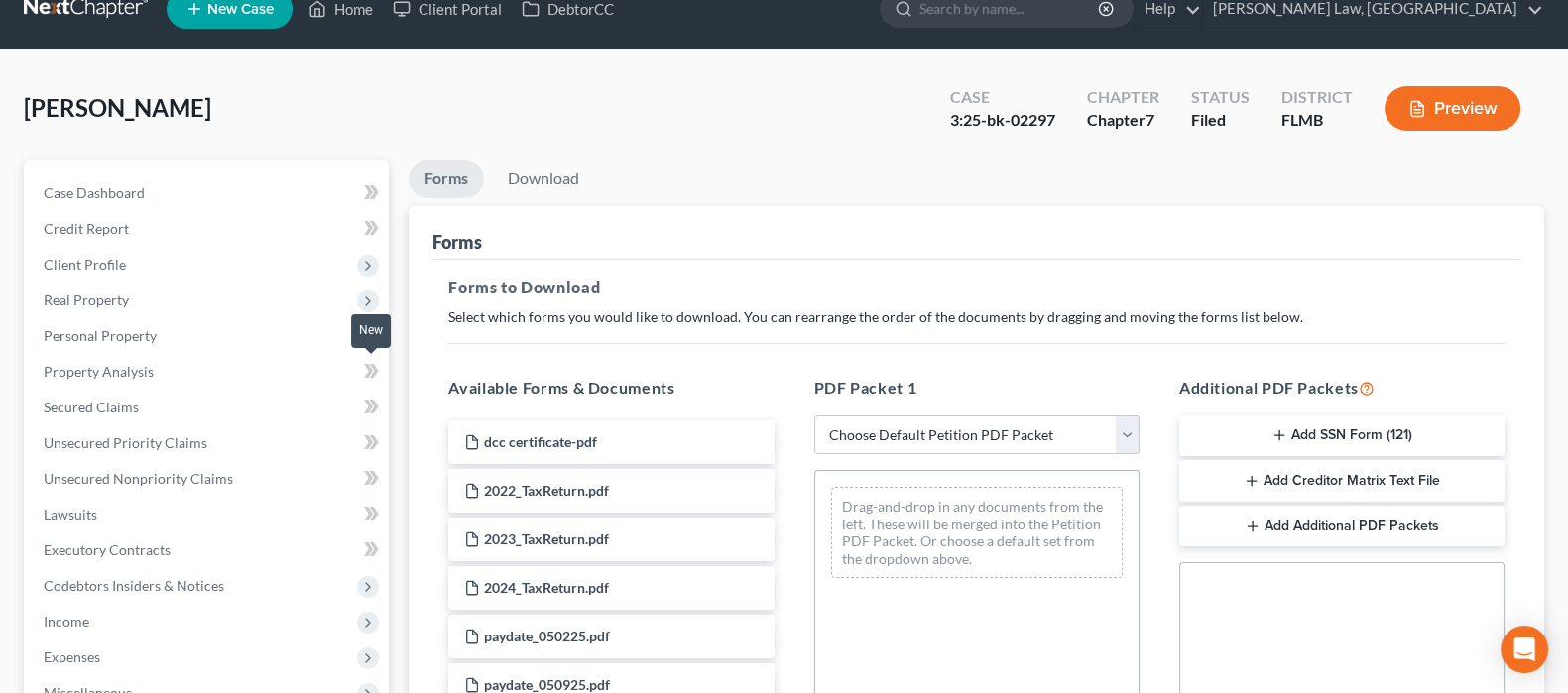 scroll, scrollTop: 0, scrollLeft: 0, axis: both 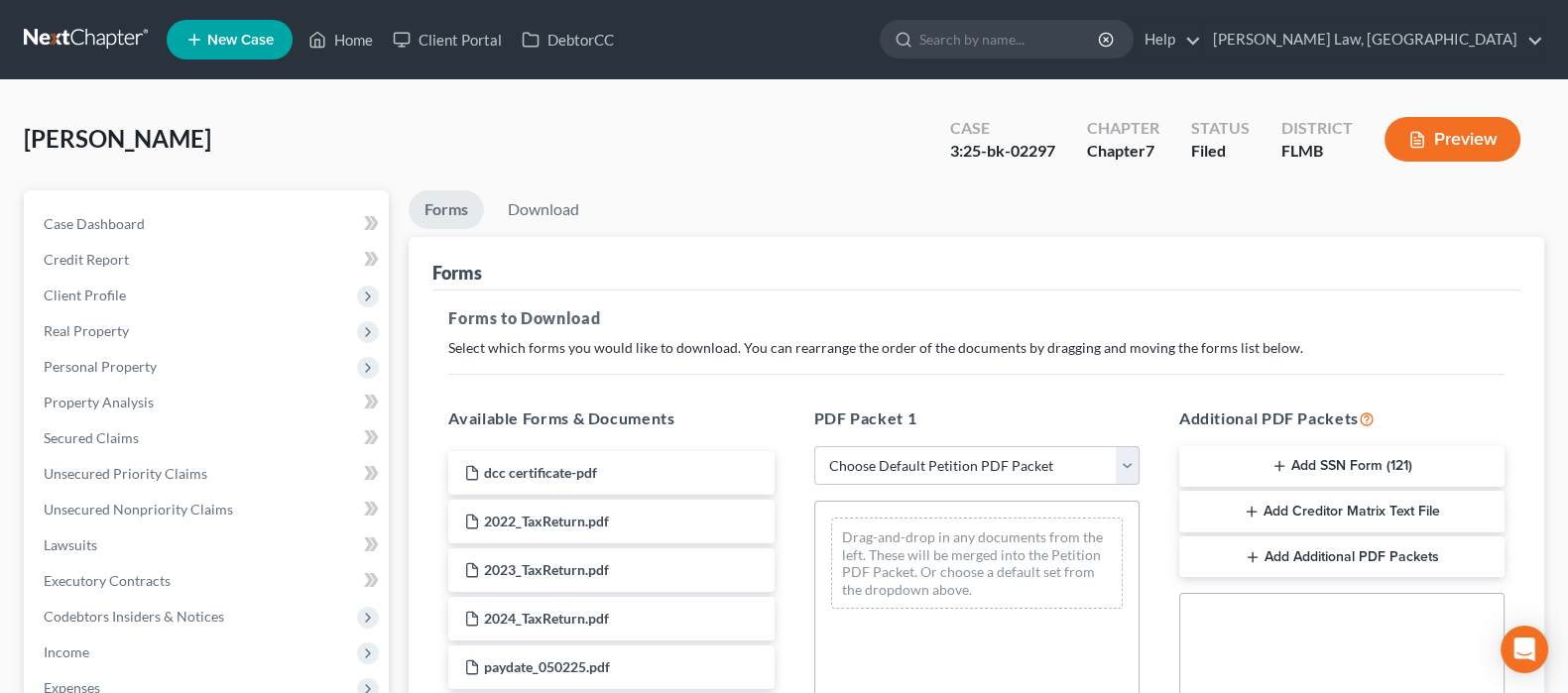 click on "Add Creditor Matrix Text File" at bounding box center [1342, 512] 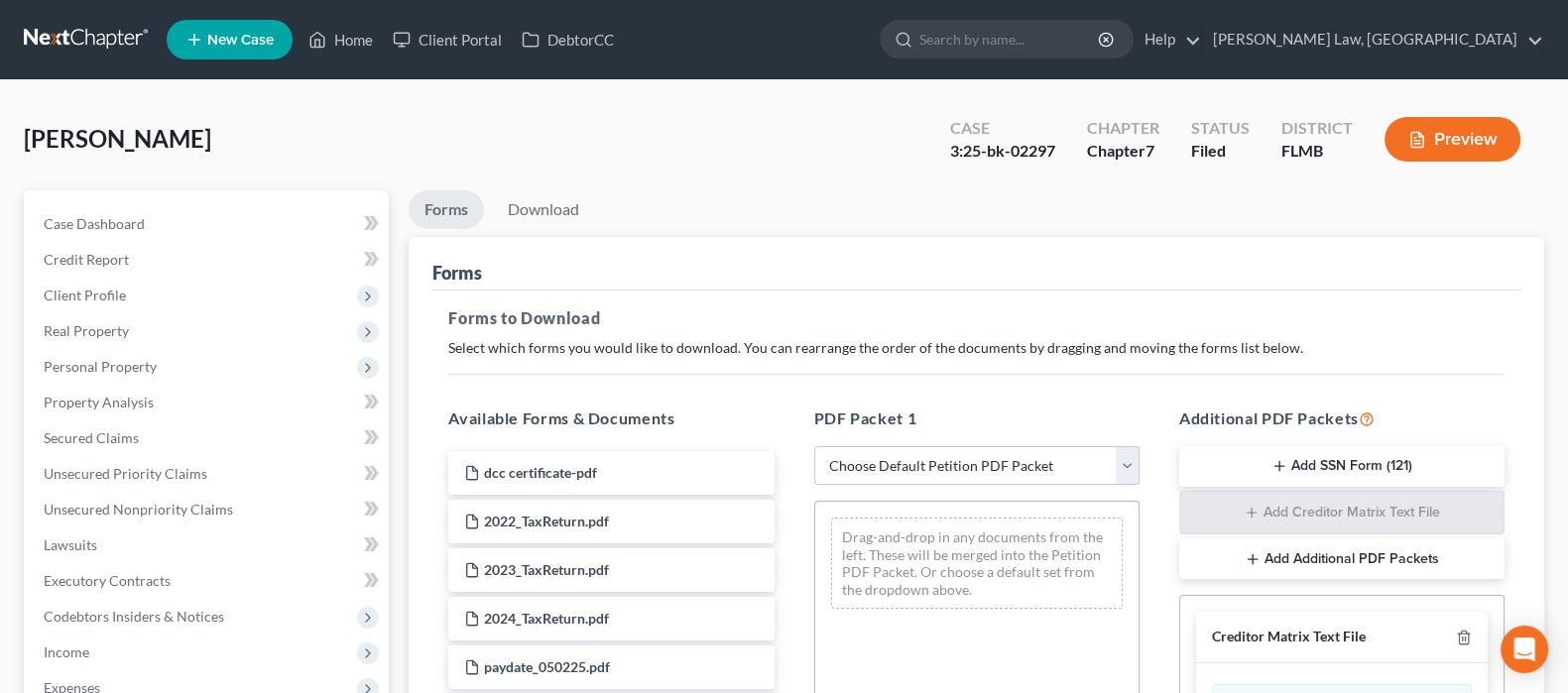 scroll, scrollTop: 529, scrollLeft: 0, axis: vertical 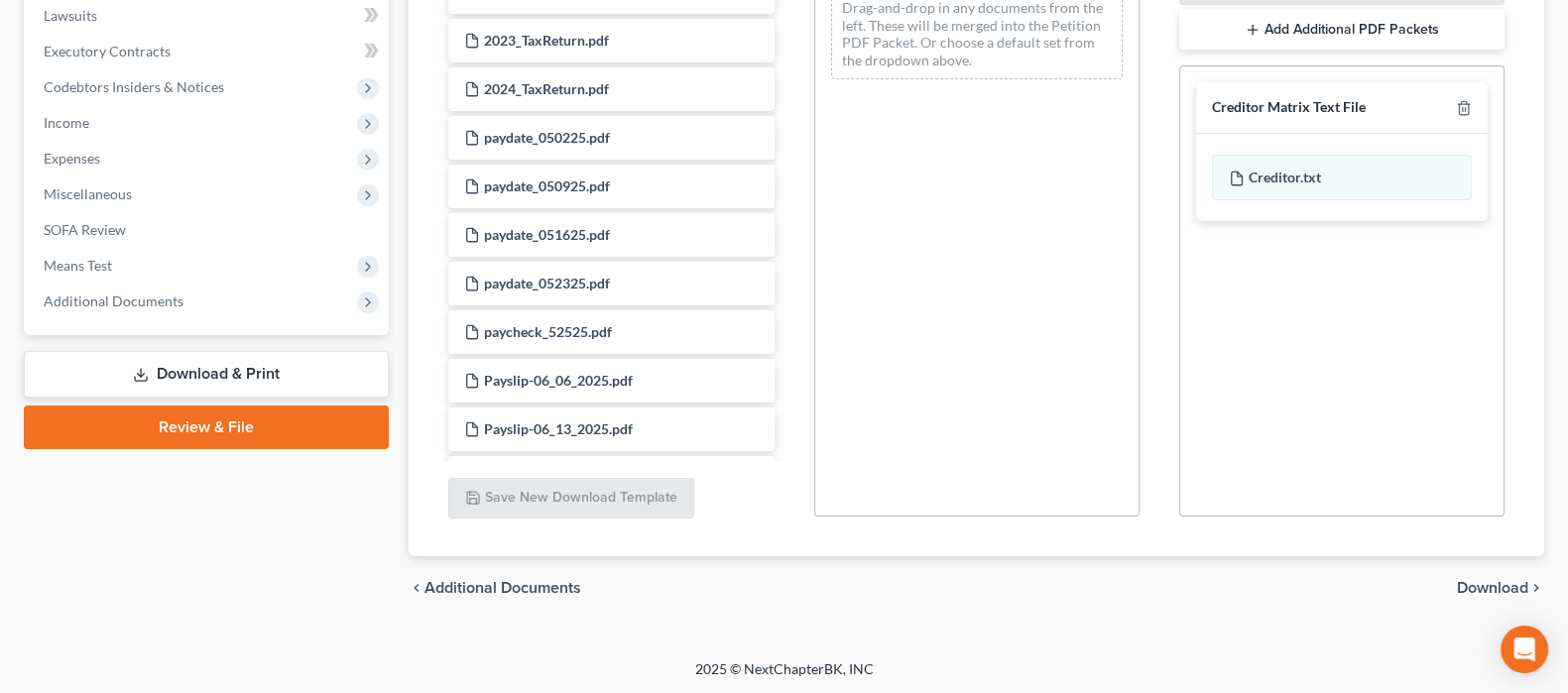 click on "Download" at bounding box center (1493, 588) 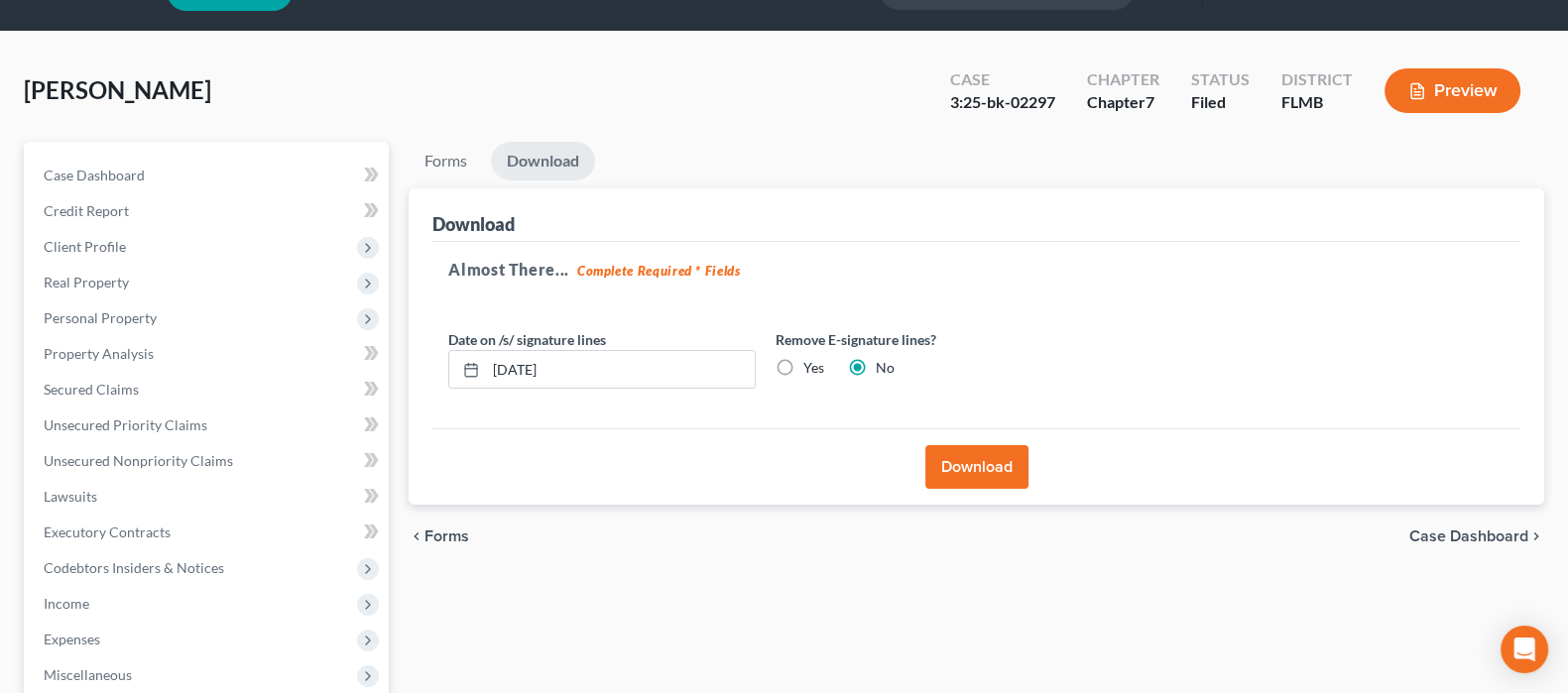 scroll, scrollTop: 0, scrollLeft: 0, axis: both 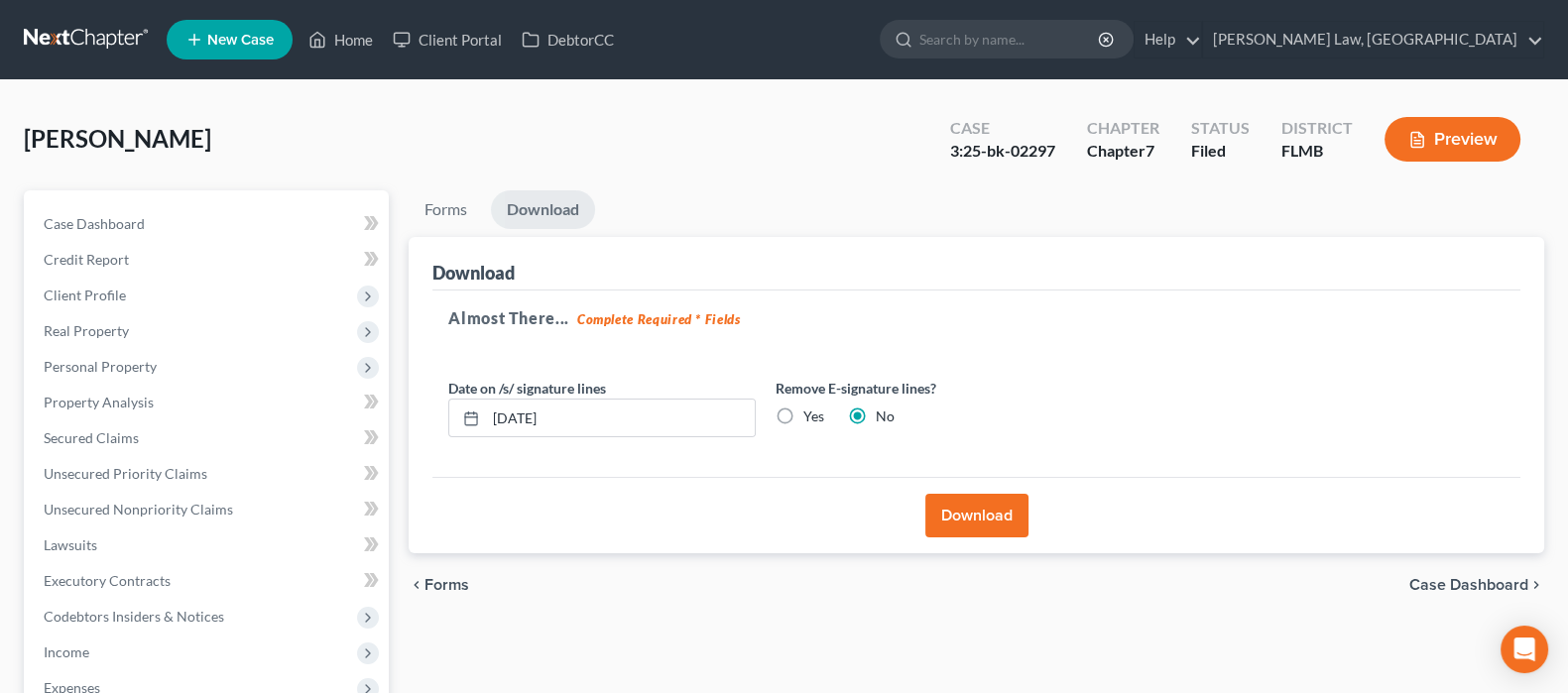 click on "Download" at bounding box center (977, 516) 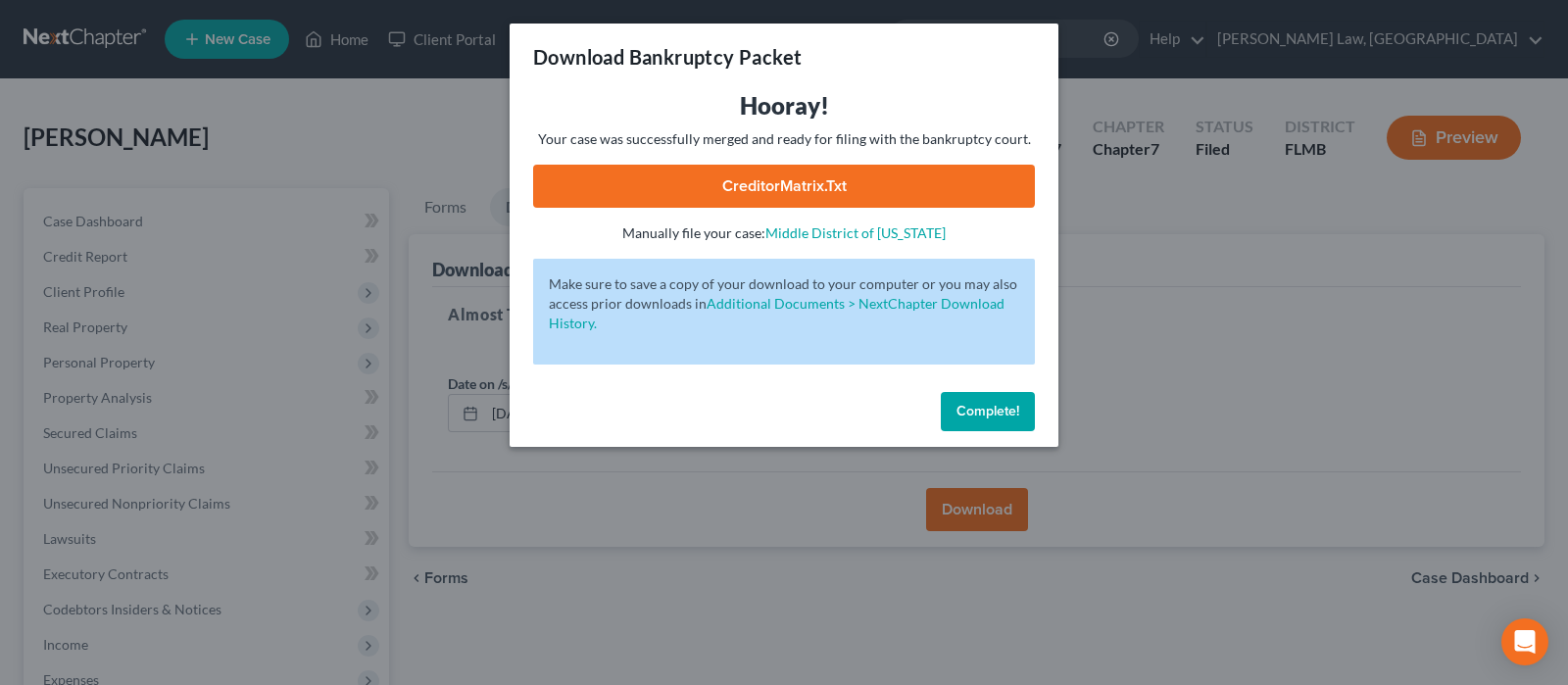 click on "CreditorMatrix.txt" at bounding box center (784, 186) 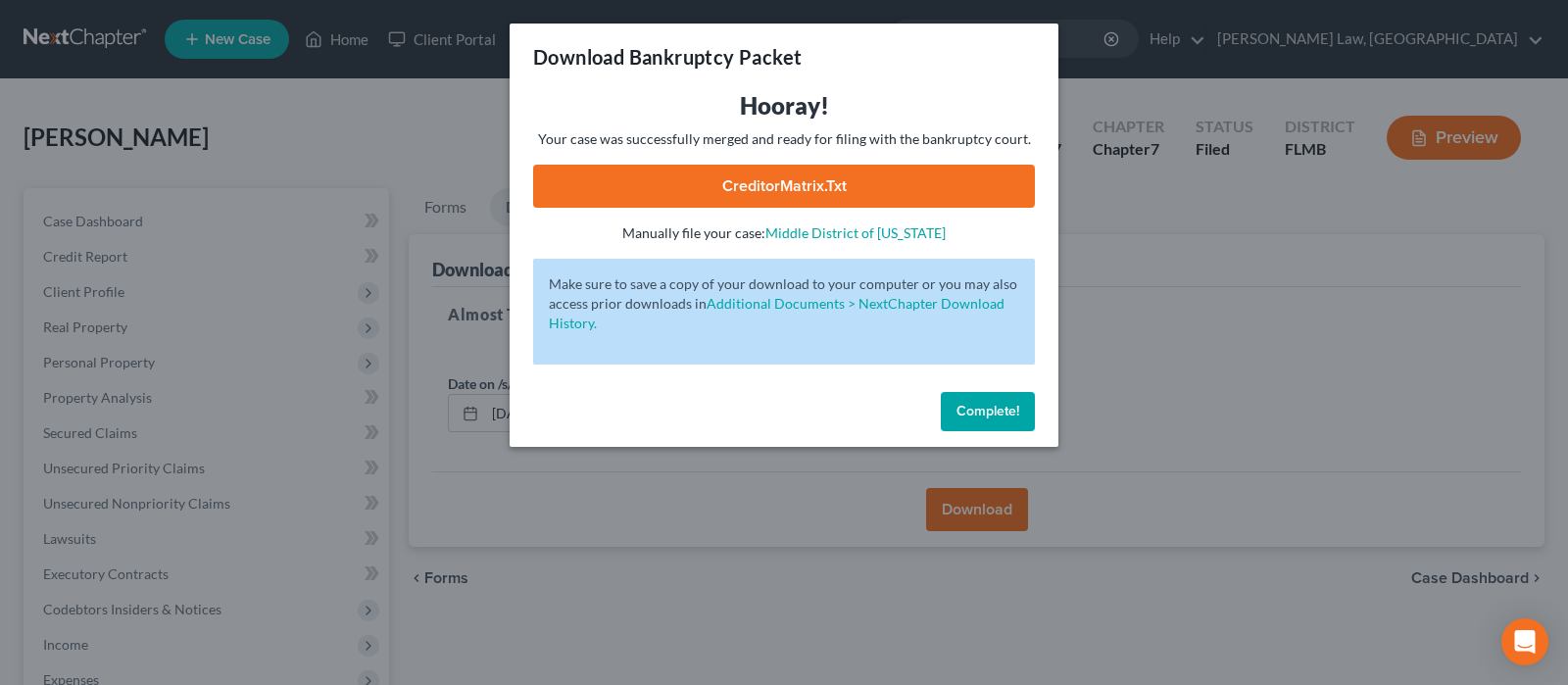 click on "Complete!" at bounding box center (988, 411) 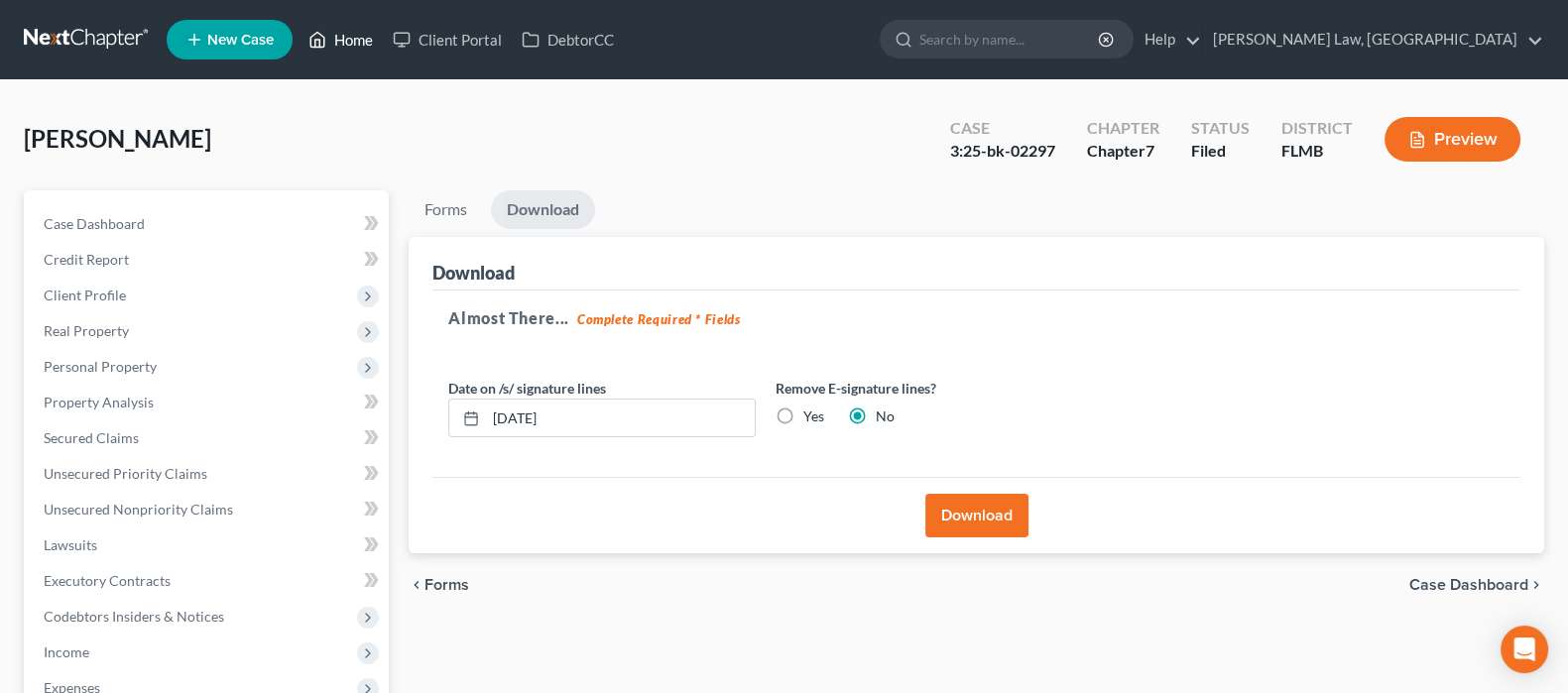 click on "Home" at bounding box center [340, 40] 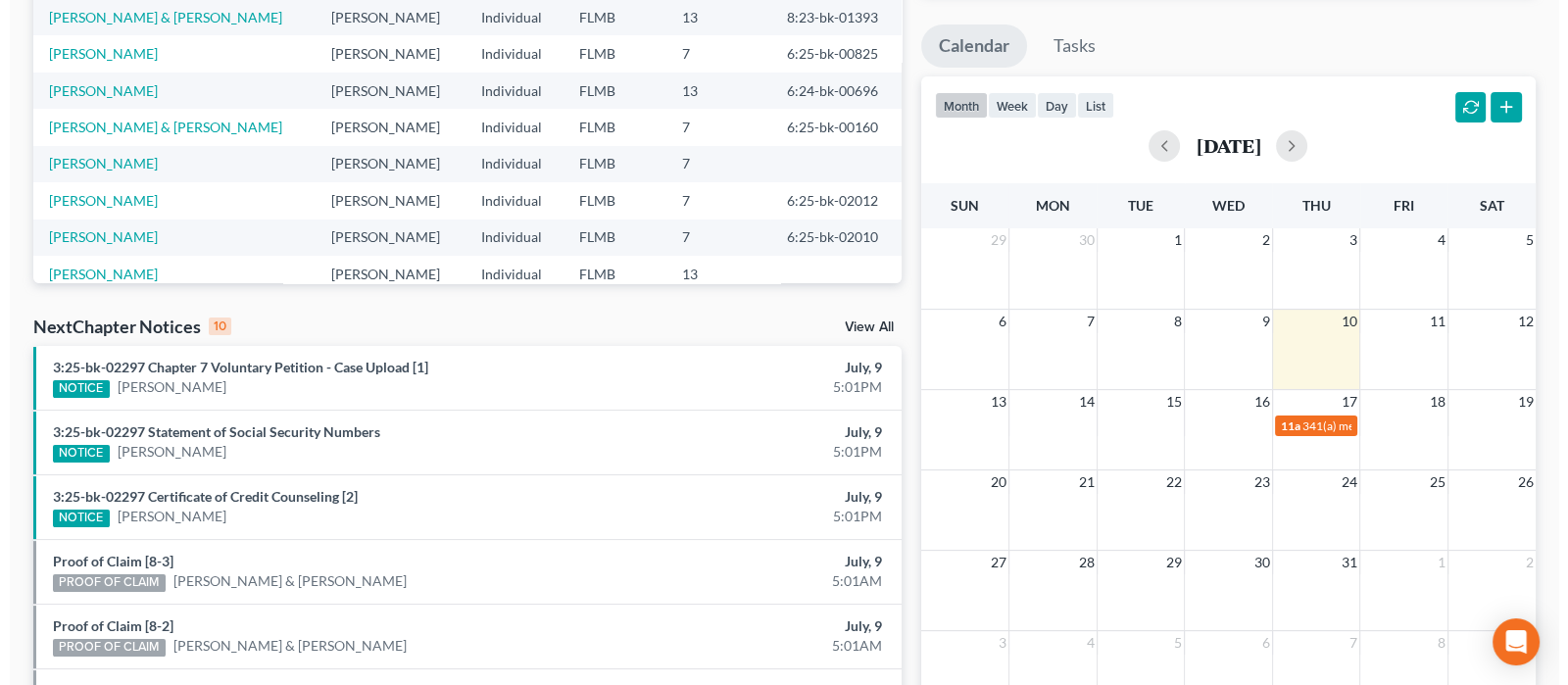 scroll, scrollTop: 367, scrollLeft: 0, axis: vertical 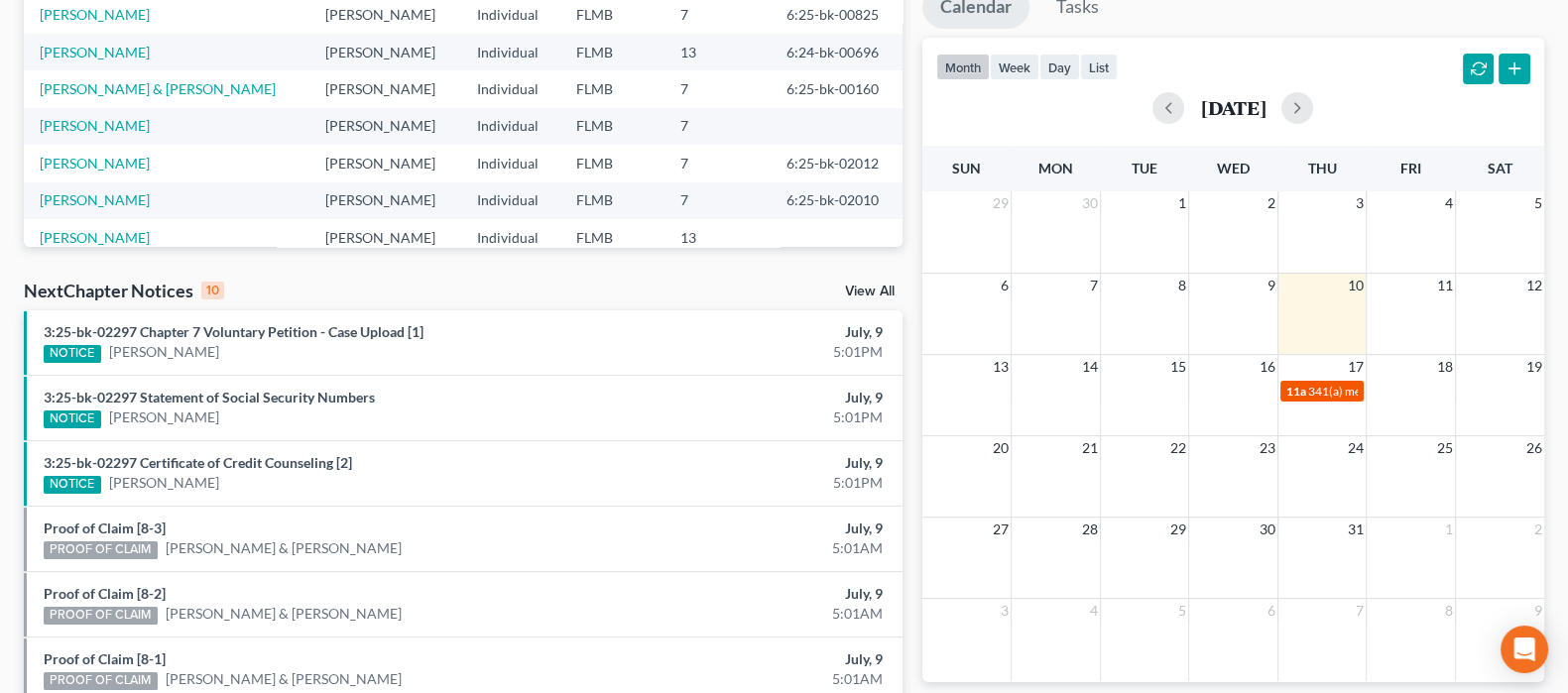 click on "341(a) meeting for [PERSON_NAME] & [PERSON_NAME]" at bounding box center (1456, 391) 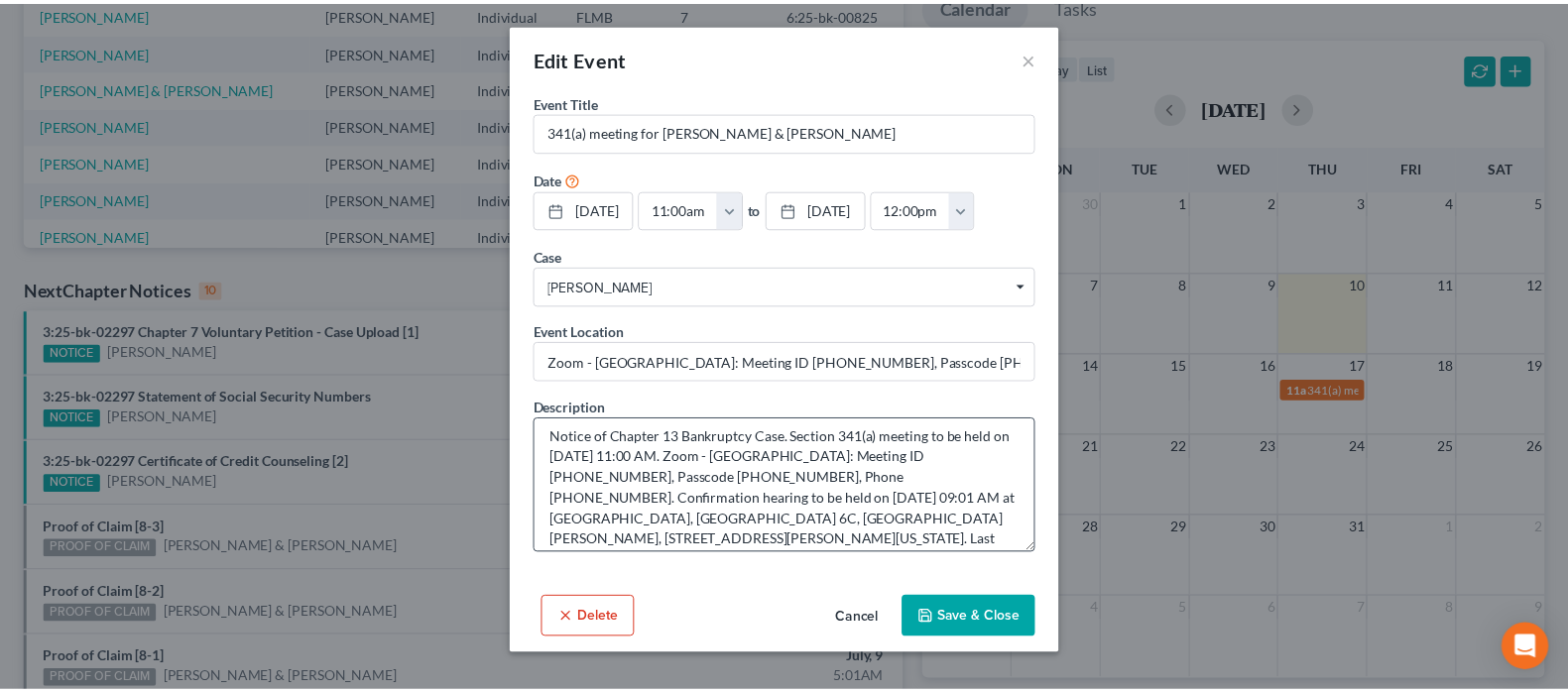scroll, scrollTop: 0, scrollLeft: 0, axis: both 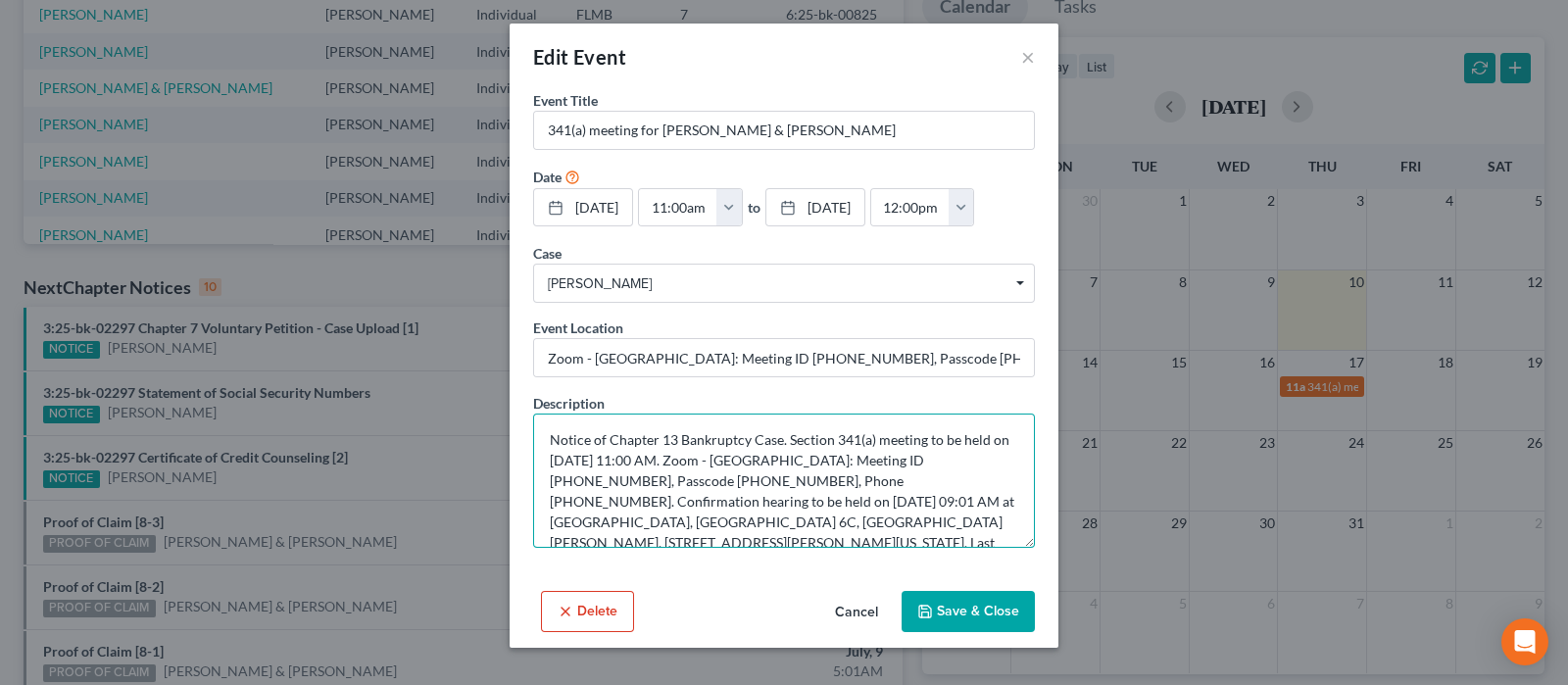 drag, startPoint x: 921, startPoint y: 457, endPoint x: 938, endPoint y: 459, distance: 17.117243 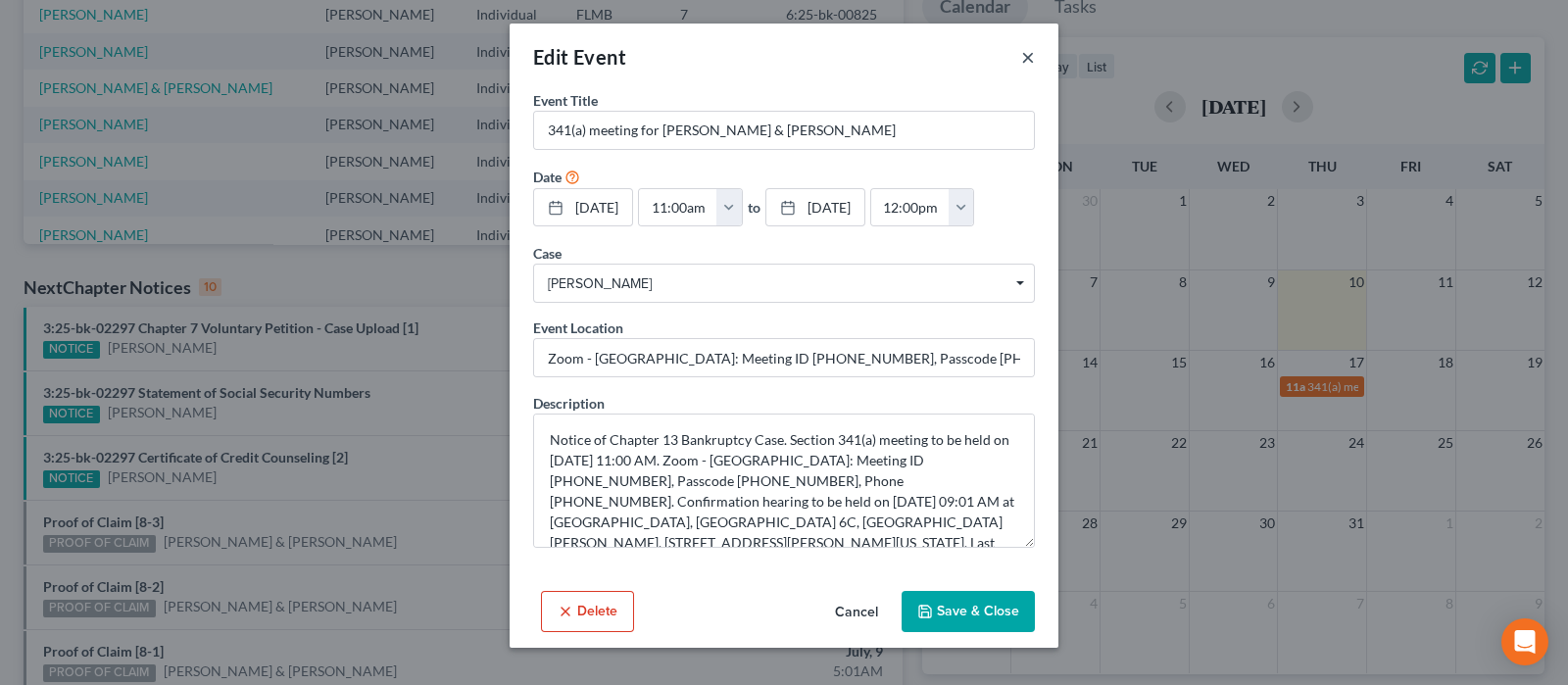 click on "×" at bounding box center (1028, 57) 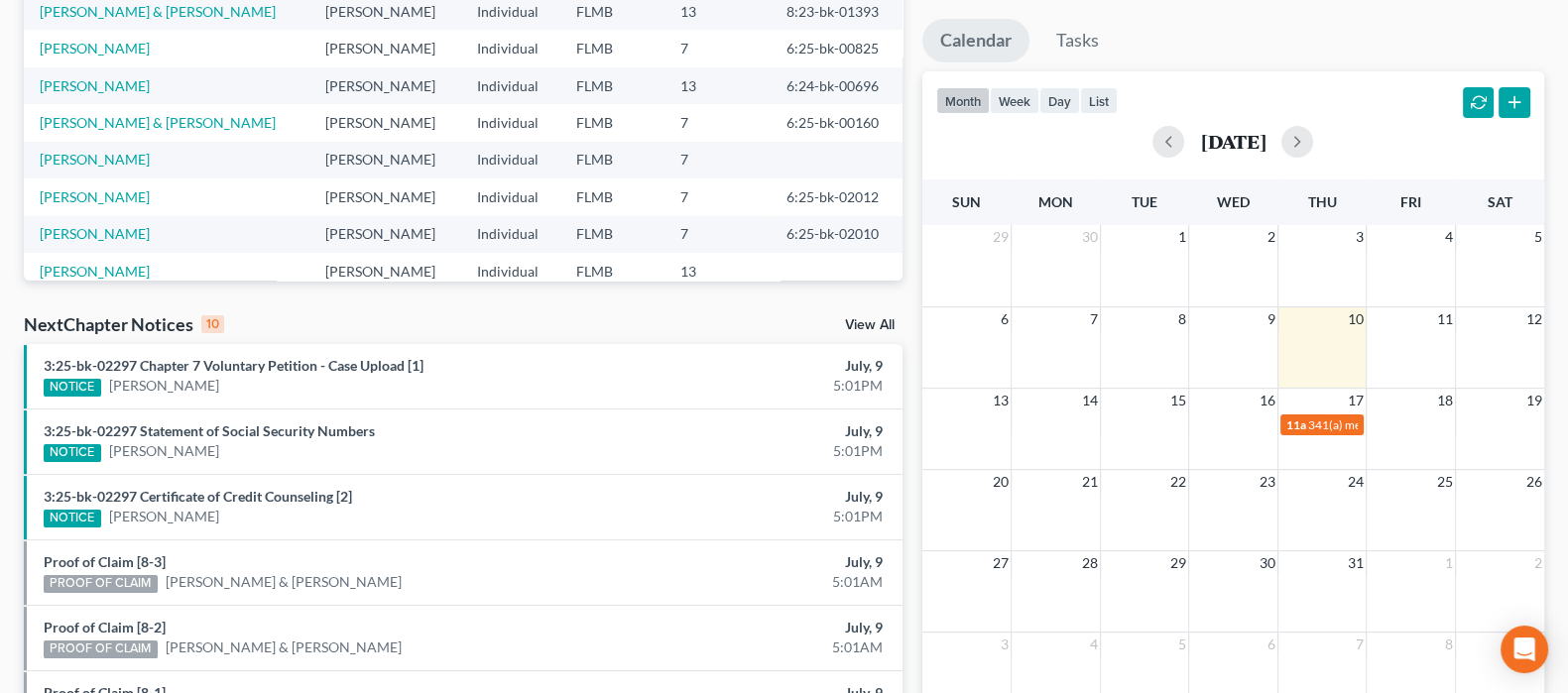 scroll, scrollTop: 0, scrollLeft: 0, axis: both 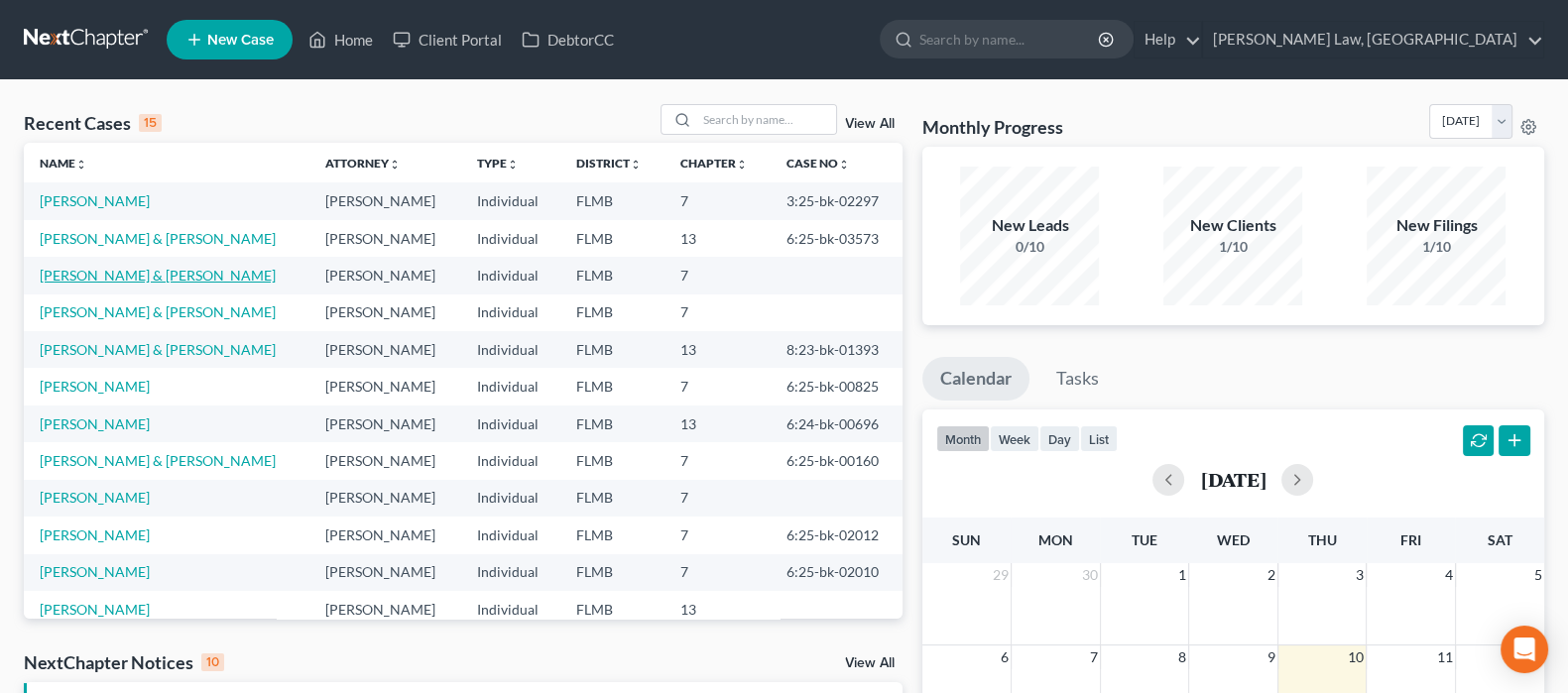 click on "Fragione, Salvatore & Sebastiana" at bounding box center (158, 275) 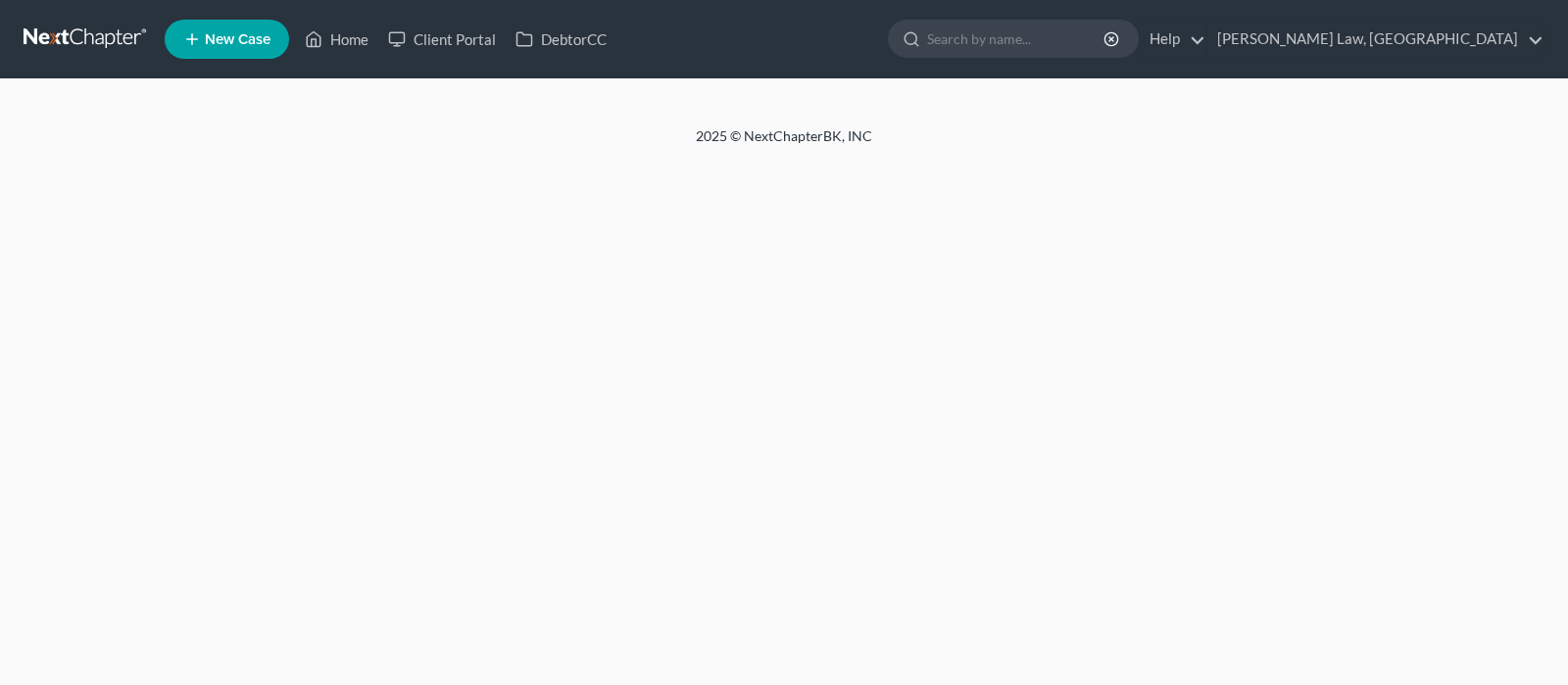 scroll, scrollTop: 0, scrollLeft: 0, axis: both 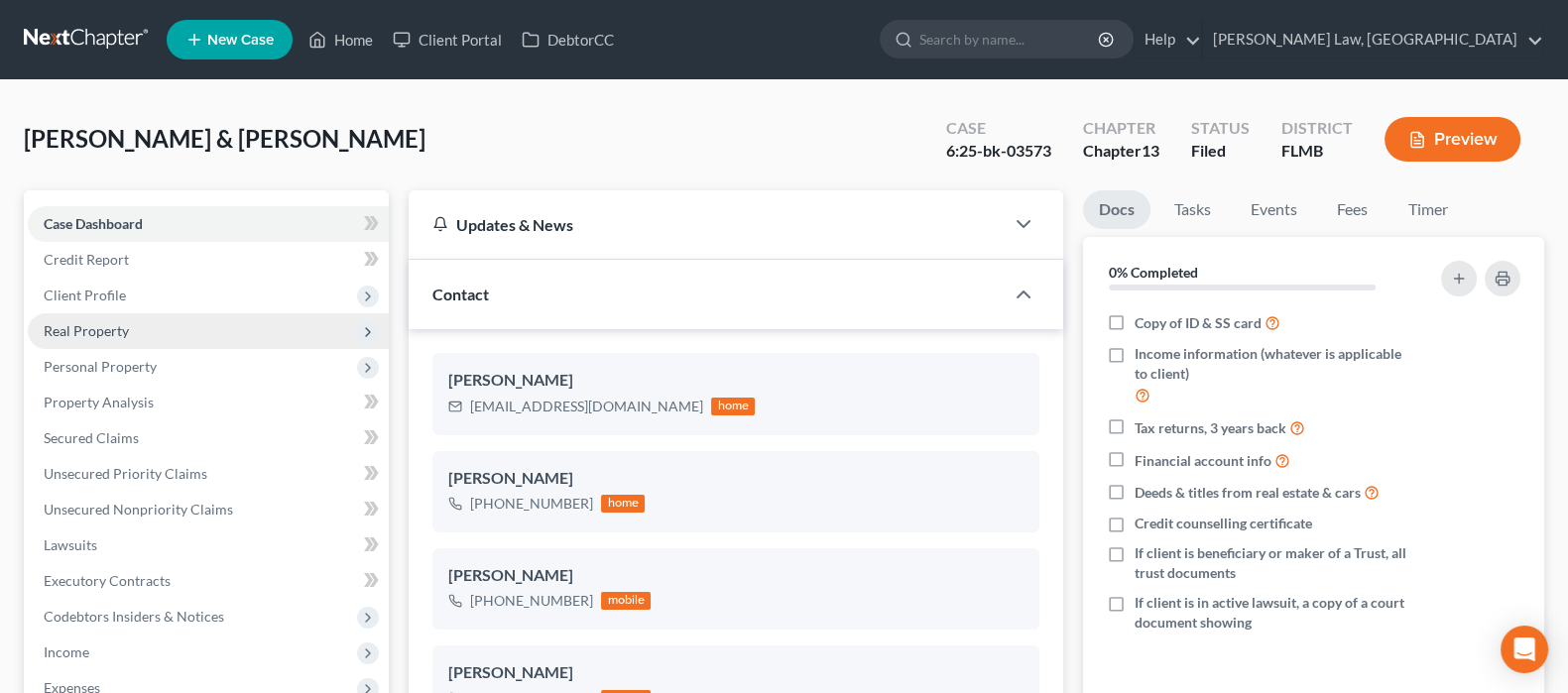 click on "Real Property" at bounding box center (86, 330) 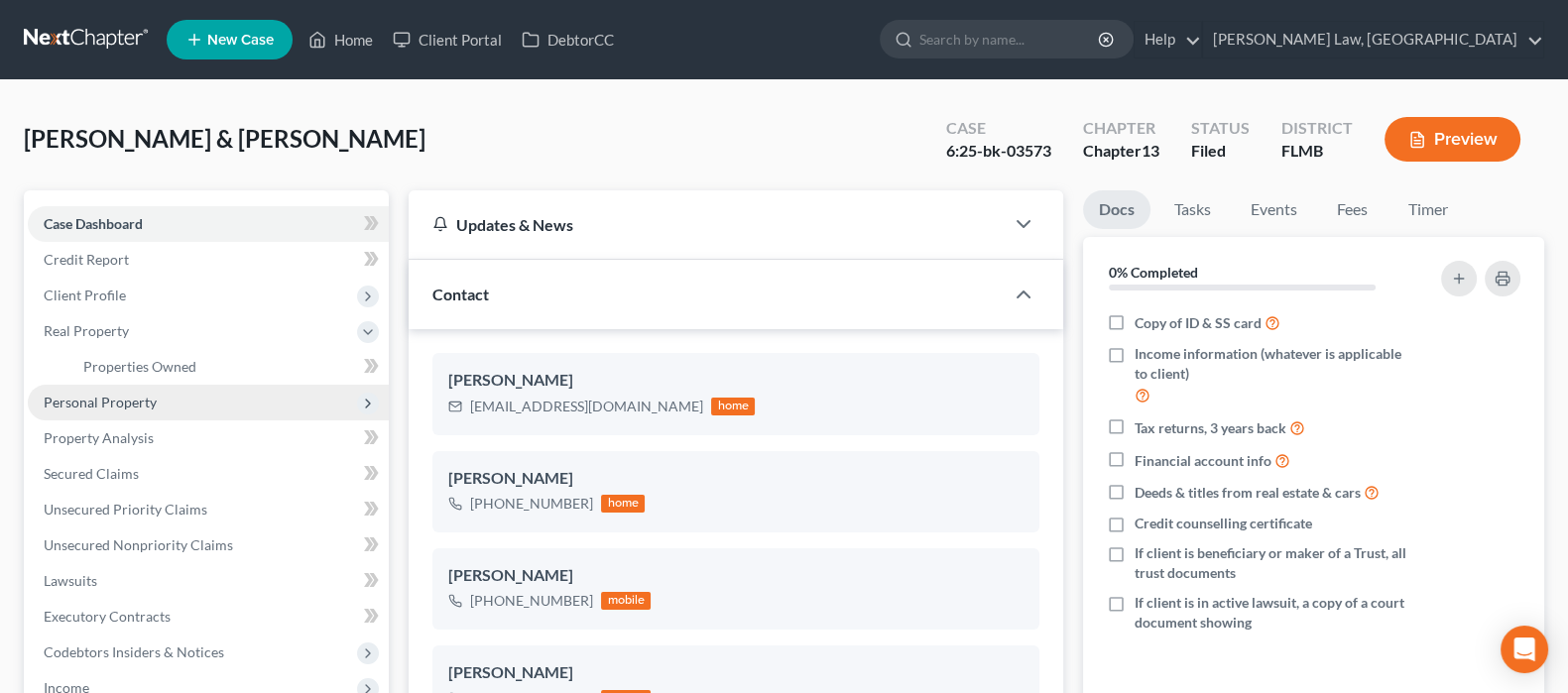 click on "Personal Property" at bounding box center (100, 402) 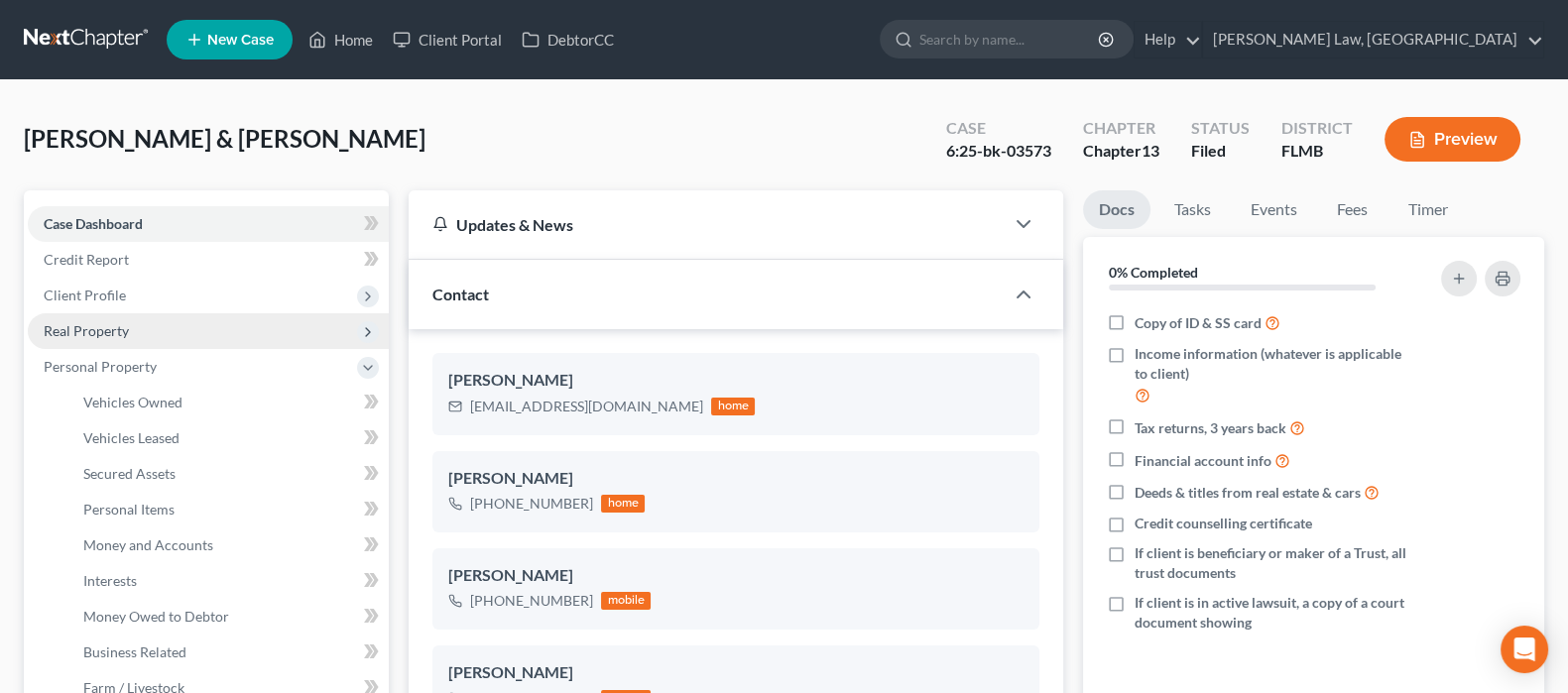 click on "Real Property" at bounding box center [208, 331] 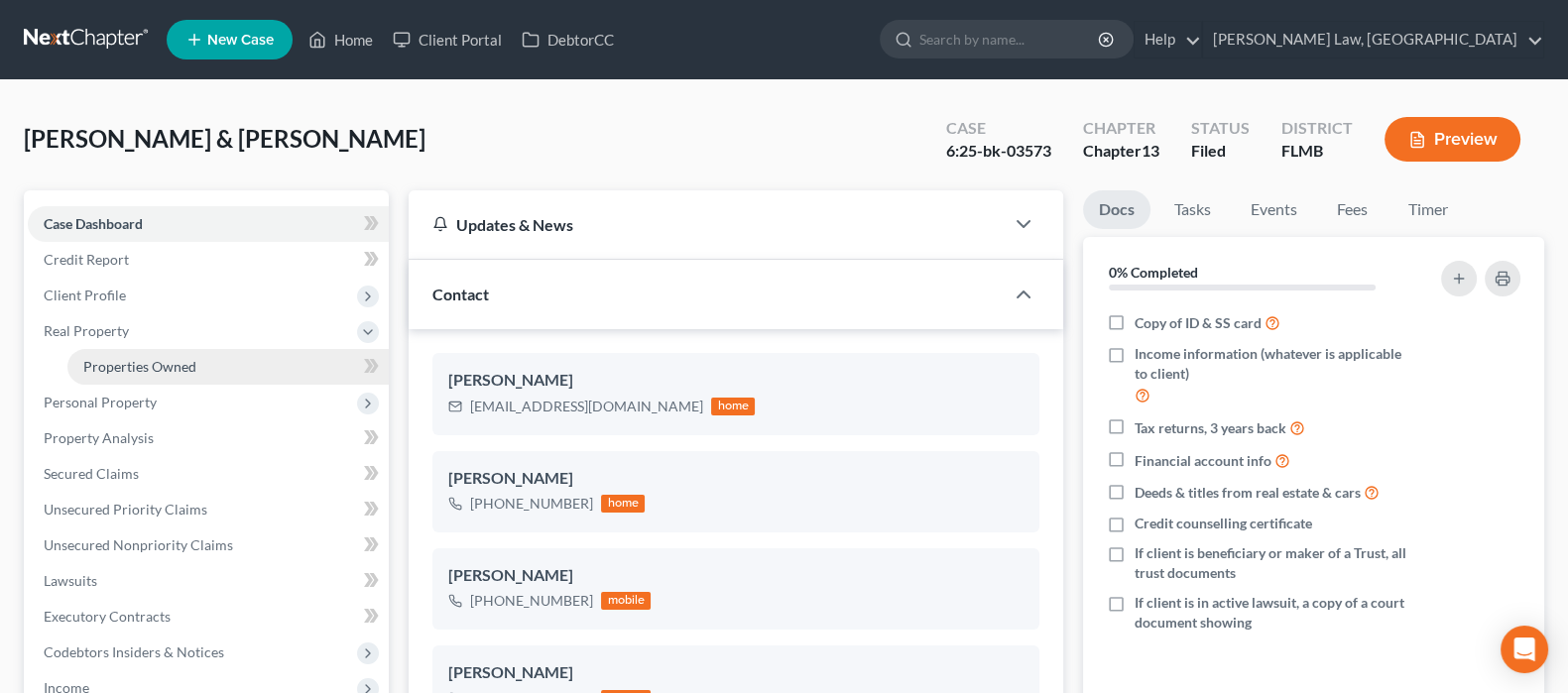 click on "Properties Owned" at bounding box center (140, 366) 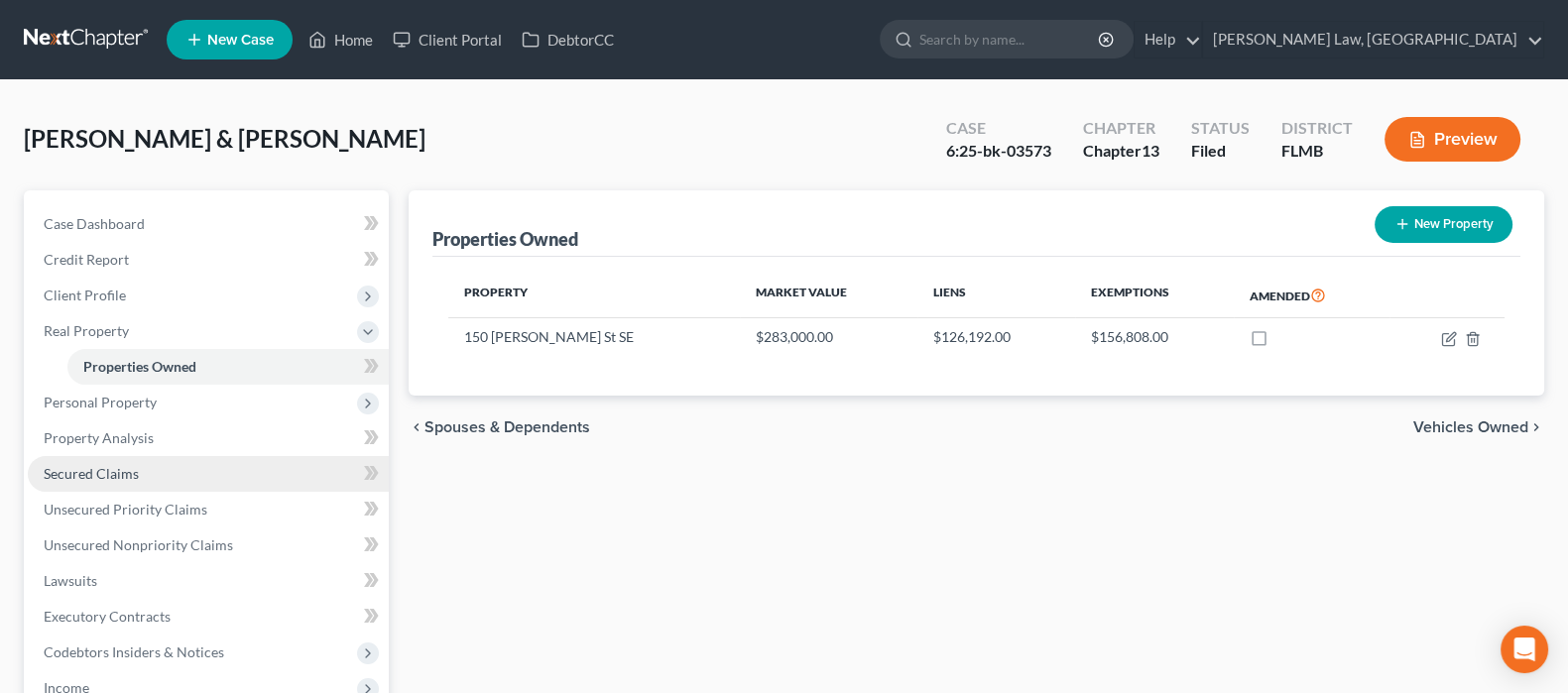 click on "Secured Claims" at bounding box center [208, 474] 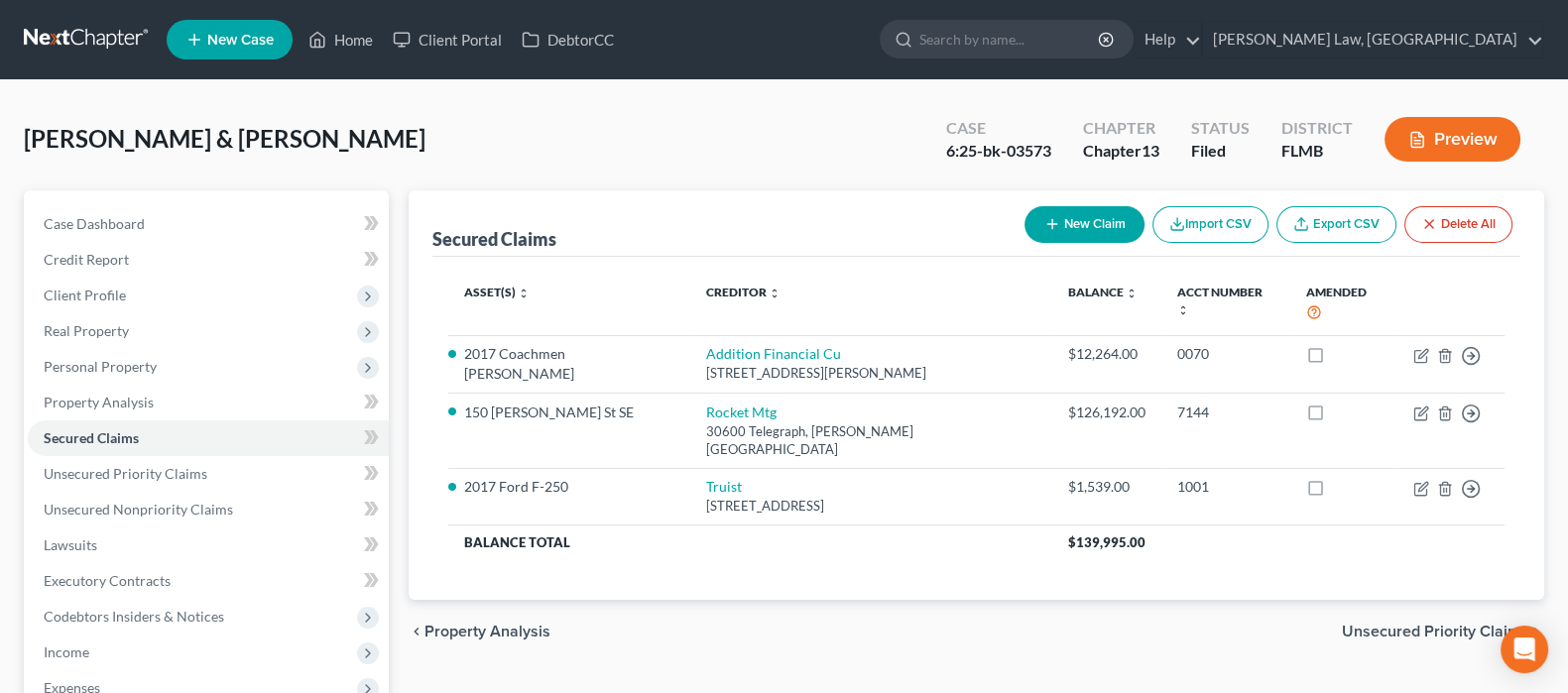 click on "Secured Claims New Claim
Import CSV
Export CSV Delete All
Asset(s)  expand_more   expand_less   unfold_more Creditor  expand_more   expand_less   unfold_more Balance  expand_more   expand_less   unfold_more Acct Number  expand_more   expand_less   unfold_more Amended  2017 Coachmen Catalina Addition Financial Cu [STREET_ADDRESS][PERSON_NAME] $12,264.00 0070 Move to E Move to F Move to G Move to Notice Only [STREET_ADDRESS][PERSON_NAME][PERSON_NAME] $126,192.00 7144 Move to E Move to F Move to G Move to Notice Only 2017 Ford F-250 Truist [GEOGRAPHIC_DATA] $1,539.00 1001 Move to E Move to F Move to G Move to Notice Only Balance Total $139,995.00
Previous
1
Next
chevron_left
Property Analysis
Unsecured Priority Claims
chevron_right" at bounding box center (976, 602) 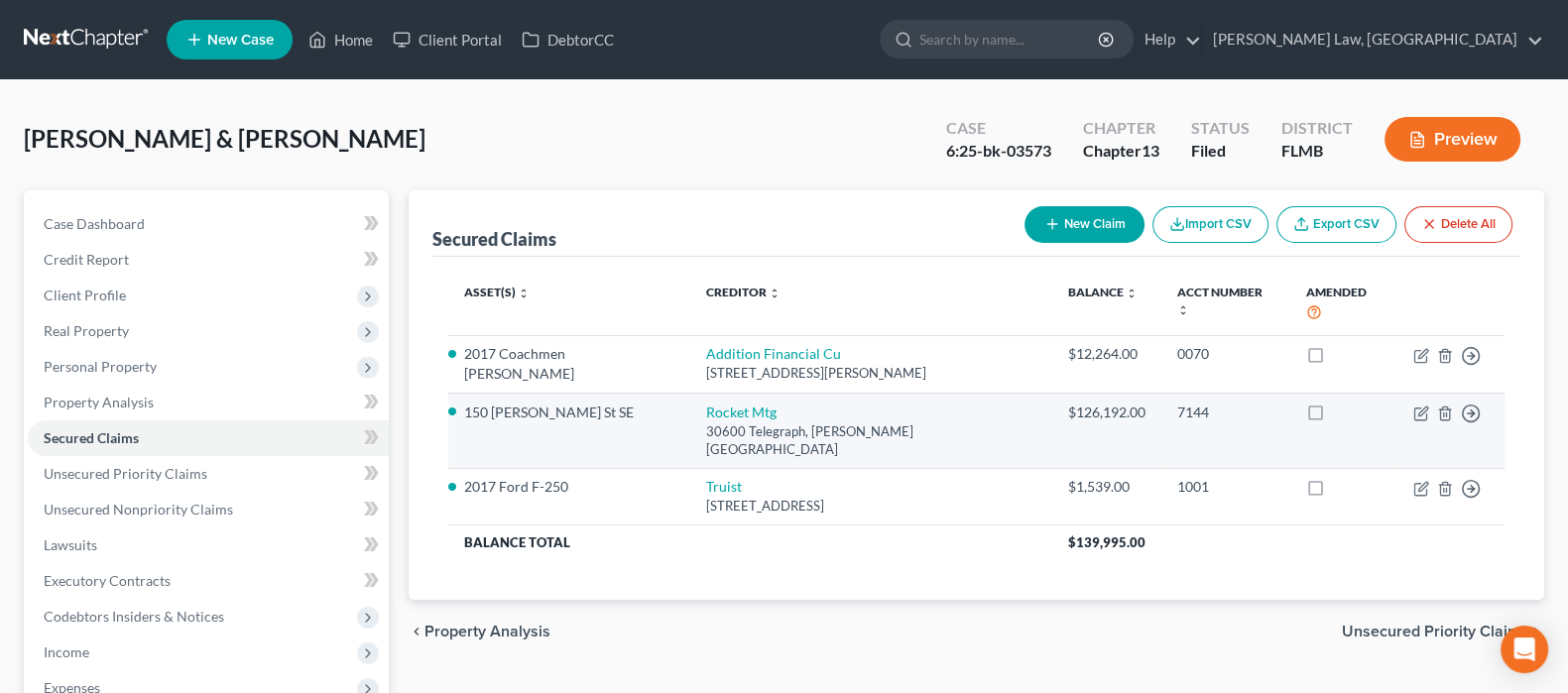 click on "30600 Telegraph, [PERSON_NAME][GEOGRAPHIC_DATA]" at bounding box center [871, 440] 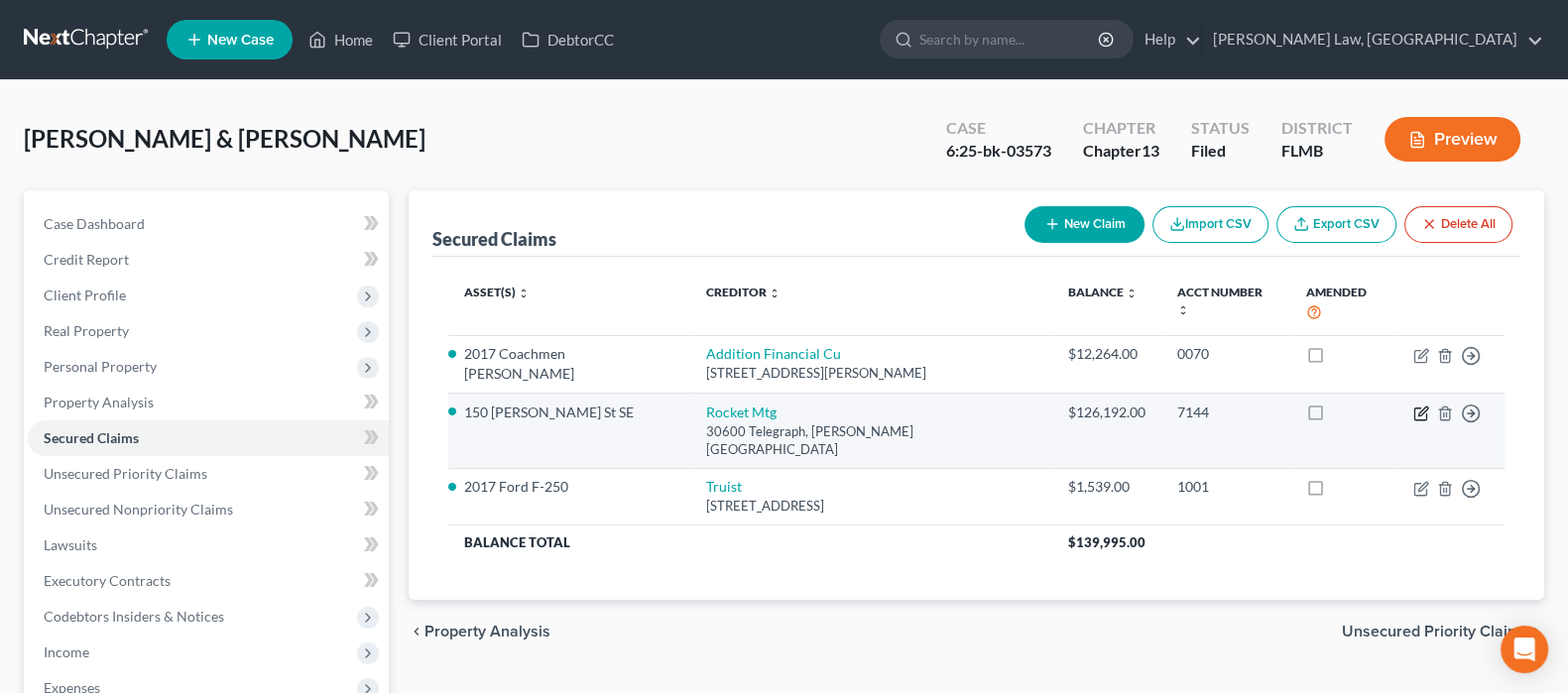 click 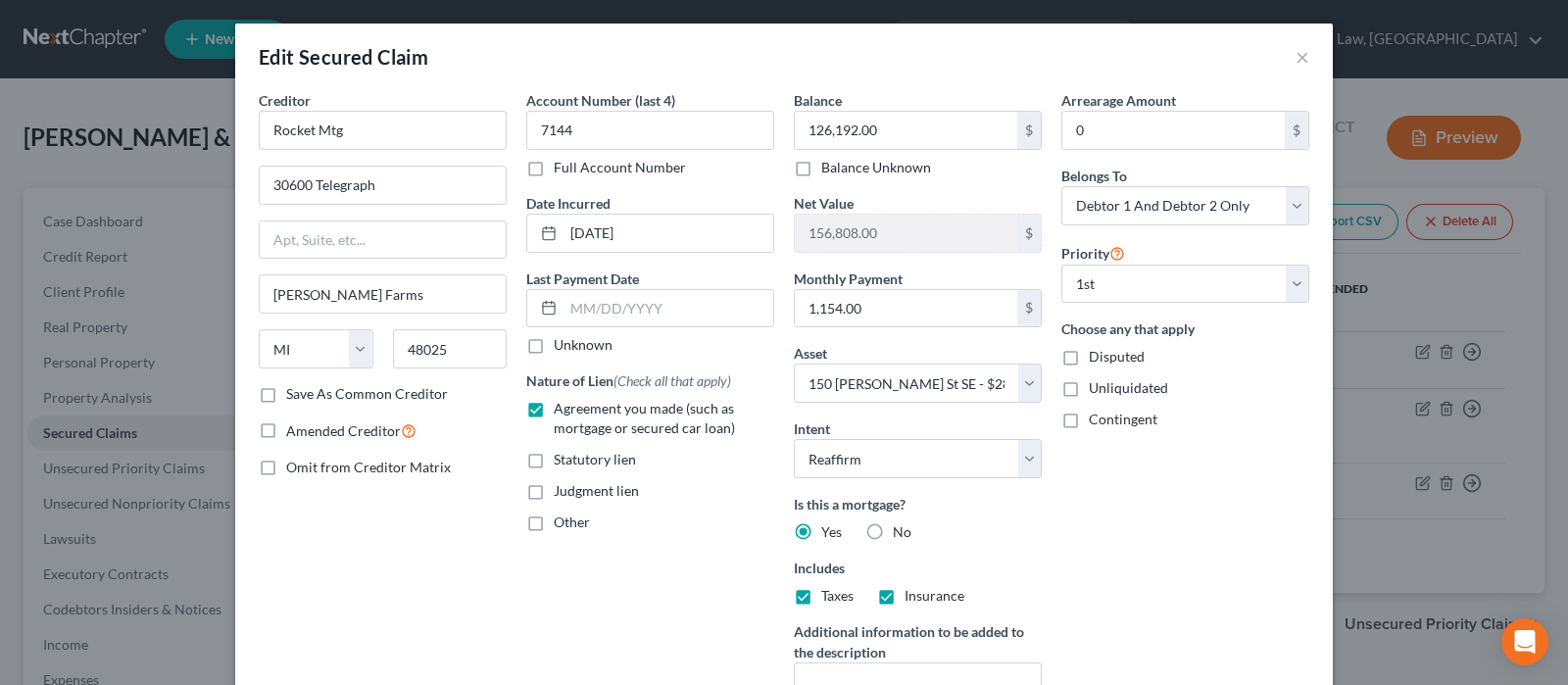 click on "Creditor *    Rocket Mtg                      30600 Telegraph [PERSON_NAME][GEOGRAPHIC_DATA] State [US_STATE][GEOGRAPHIC_DATA] [GEOGRAPHIC_DATA] [GEOGRAPHIC_DATA] CO [GEOGRAPHIC_DATA] DE [GEOGRAPHIC_DATA] [GEOGRAPHIC_DATA] [GEOGRAPHIC_DATA] GU HI ID [GEOGRAPHIC_DATA] IN [GEOGRAPHIC_DATA] [GEOGRAPHIC_DATA] [GEOGRAPHIC_DATA] LA ME MD [GEOGRAPHIC_DATA] [GEOGRAPHIC_DATA] [GEOGRAPHIC_DATA] [GEOGRAPHIC_DATA] [GEOGRAPHIC_DATA] MT [GEOGRAPHIC_DATA] [GEOGRAPHIC_DATA] [GEOGRAPHIC_DATA] [GEOGRAPHIC_DATA] [GEOGRAPHIC_DATA] [GEOGRAPHIC_DATA] [GEOGRAPHIC_DATA] [GEOGRAPHIC_DATA] [GEOGRAPHIC_DATA] [GEOGRAPHIC_DATA] [GEOGRAPHIC_DATA] [GEOGRAPHIC_DATA] PR [GEOGRAPHIC_DATA] SC SD [GEOGRAPHIC_DATA] [GEOGRAPHIC_DATA] [GEOGRAPHIC_DATA] VI VA [GEOGRAPHIC_DATA] [GEOGRAPHIC_DATA] WV [GEOGRAPHIC_DATA] WY 48025 Save As Common Creditor Amended Creditor  Omit from Creditor Matrix" at bounding box center (382, 420) 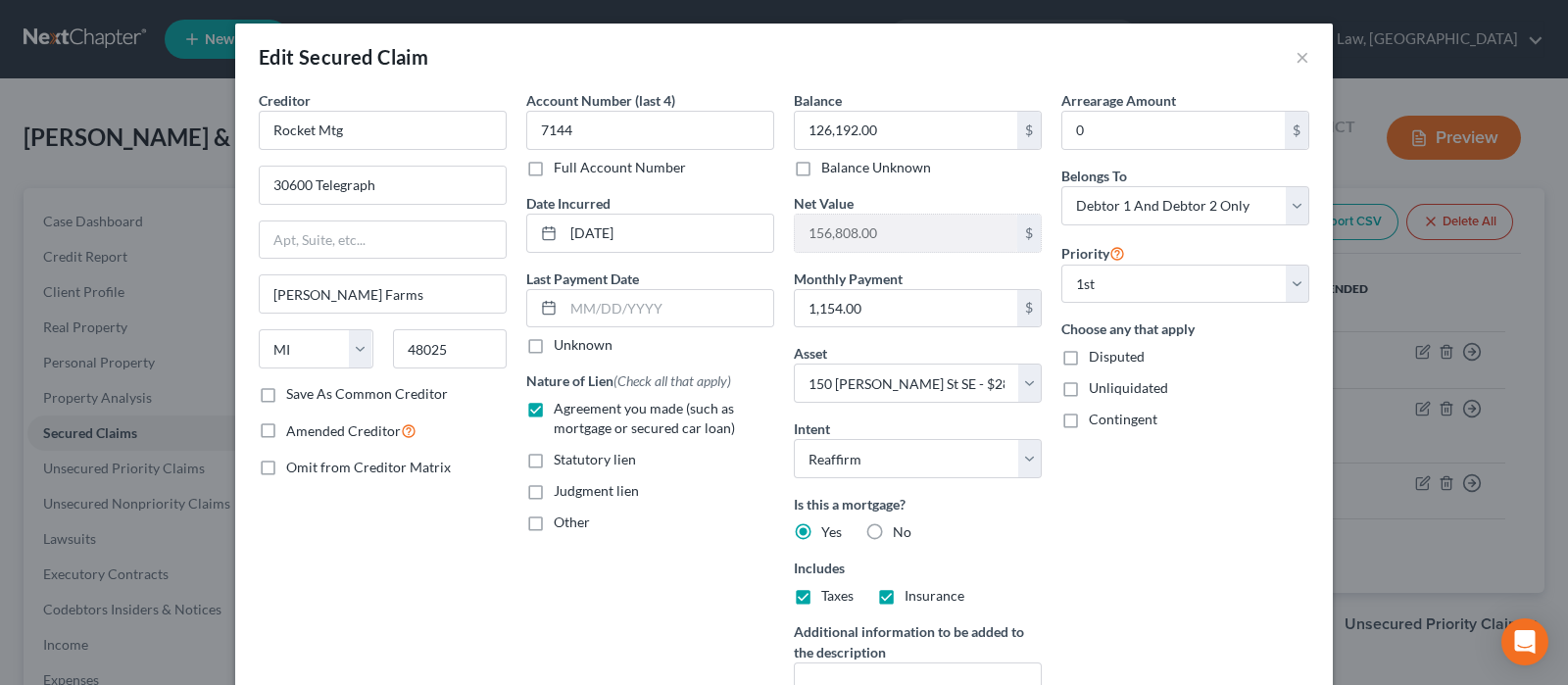 click on "Nature of Lien  (Check all that apply) Agreement you made (such as mortgage or secured car loan) Statutory lien Judgment lien Other" at bounding box center [650, 451] 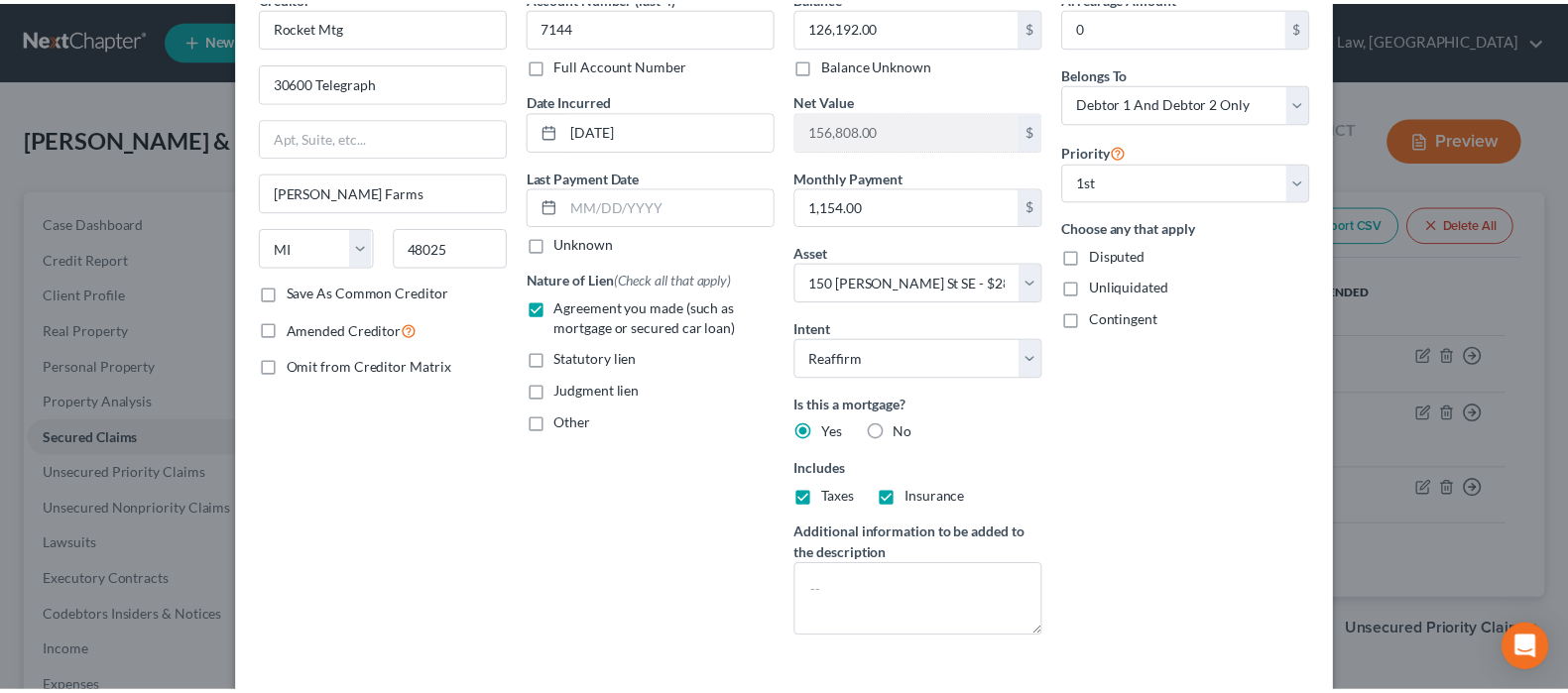 scroll, scrollTop: 0, scrollLeft: 0, axis: both 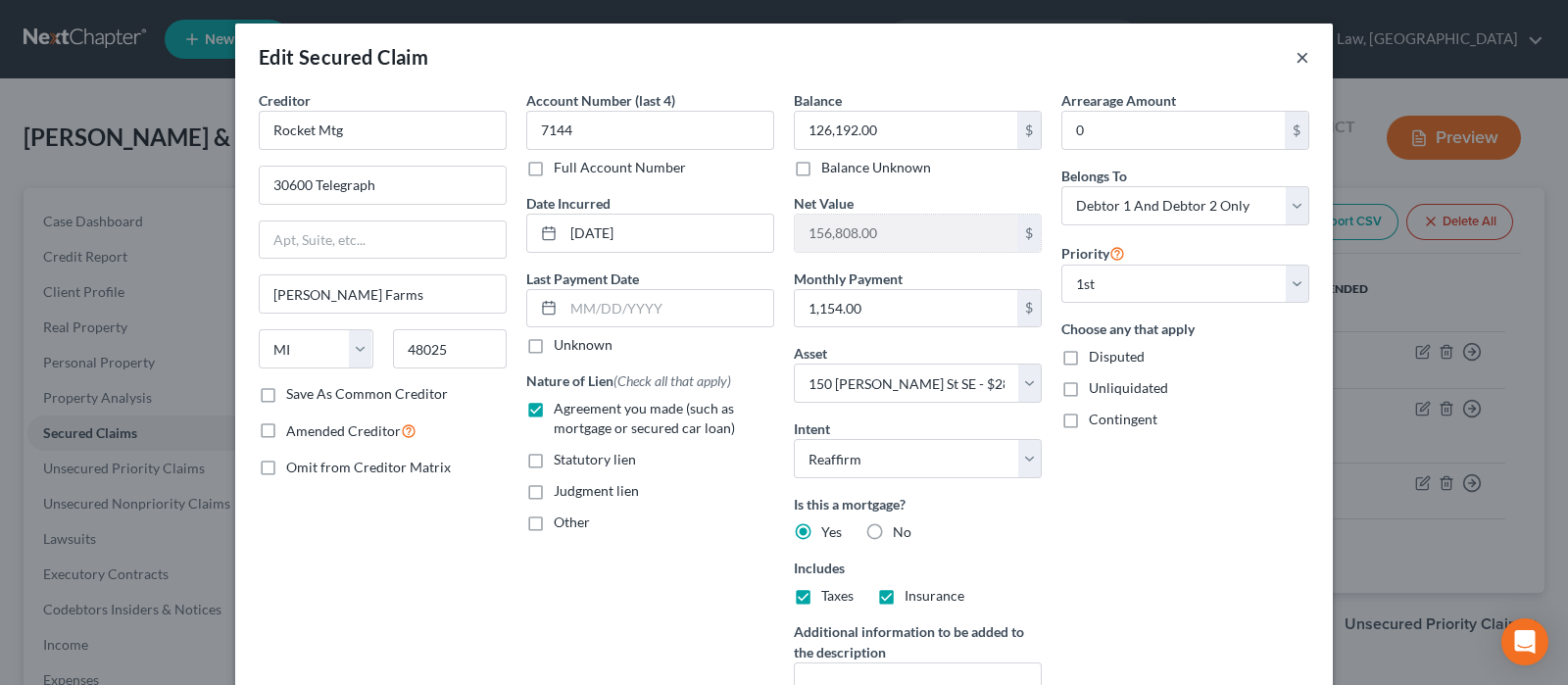 click on "×" at bounding box center [1302, 57] 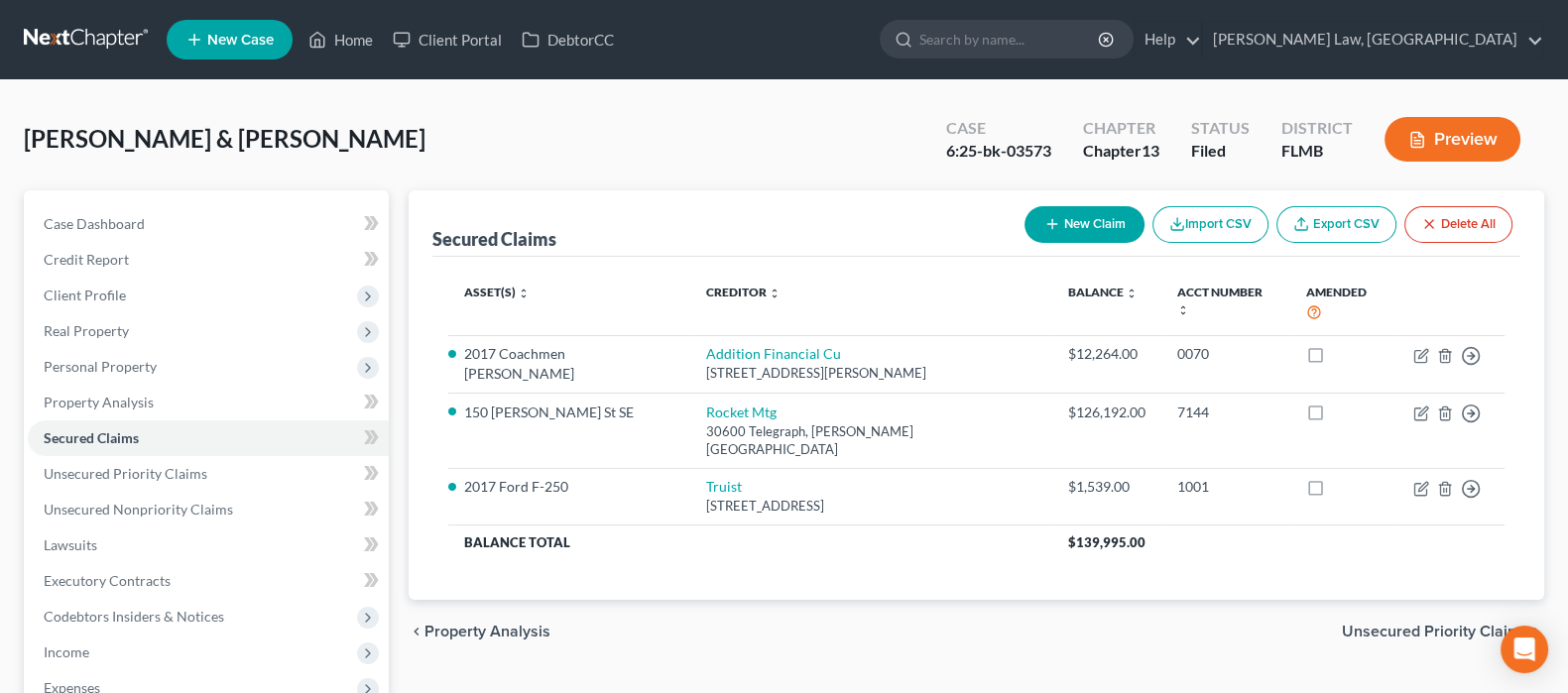 click on "[PERSON_NAME] & [PERSON_NAME] Upgraded Case 6:25-bk-03573 Chapter Chapter  13 Status Filed District [GEOGRAPHIC_DATA] Preview" at bounding box center [784, 147] 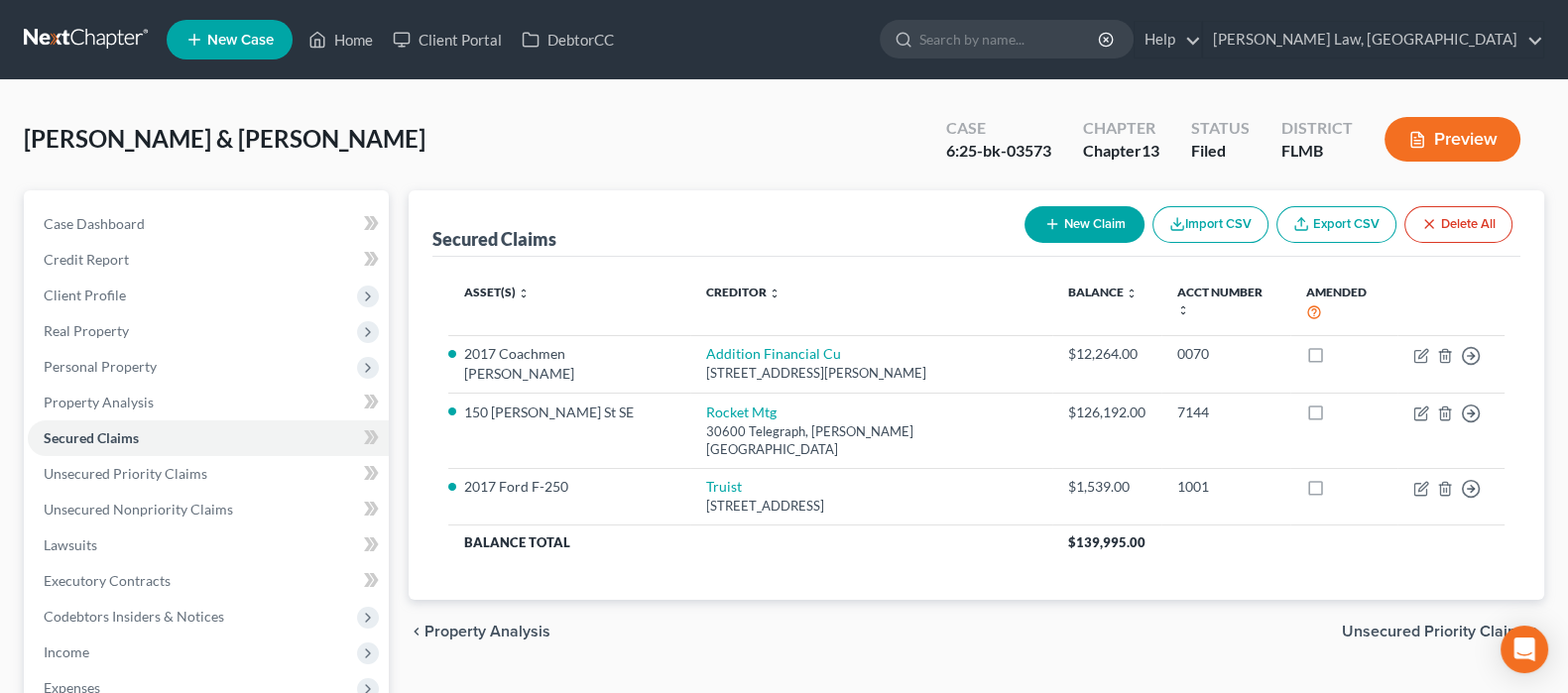 click on "Asset(s)  expand_more   expand_less   unfold_more Creditor  expand_more   expand_less   unfold_more Balance  expand_more   expand_less   unfold_more Acct Number  expand_more   expand_less   unfold_more Amended  2017 Coachmen Catalina Addition Financial Cu [STREET_ADDRESS][PERSON_NAME] $12,264.00 0070 Move to E Move to F Move to G Move to Notice Only [STREET_ADDRESS][PERSON_NAME][PERSON_NAME] $126,192.00 7144 Move to E Move to F Move to G Move to Notice Only 2017 Ford F-250 Truist [GEOGRAPHIC_DATA] $1,539.00 1001 Move to E Move to F Move to G Move to Notice Only Balance Total $139,995.00" at bounding box center (976, 428) 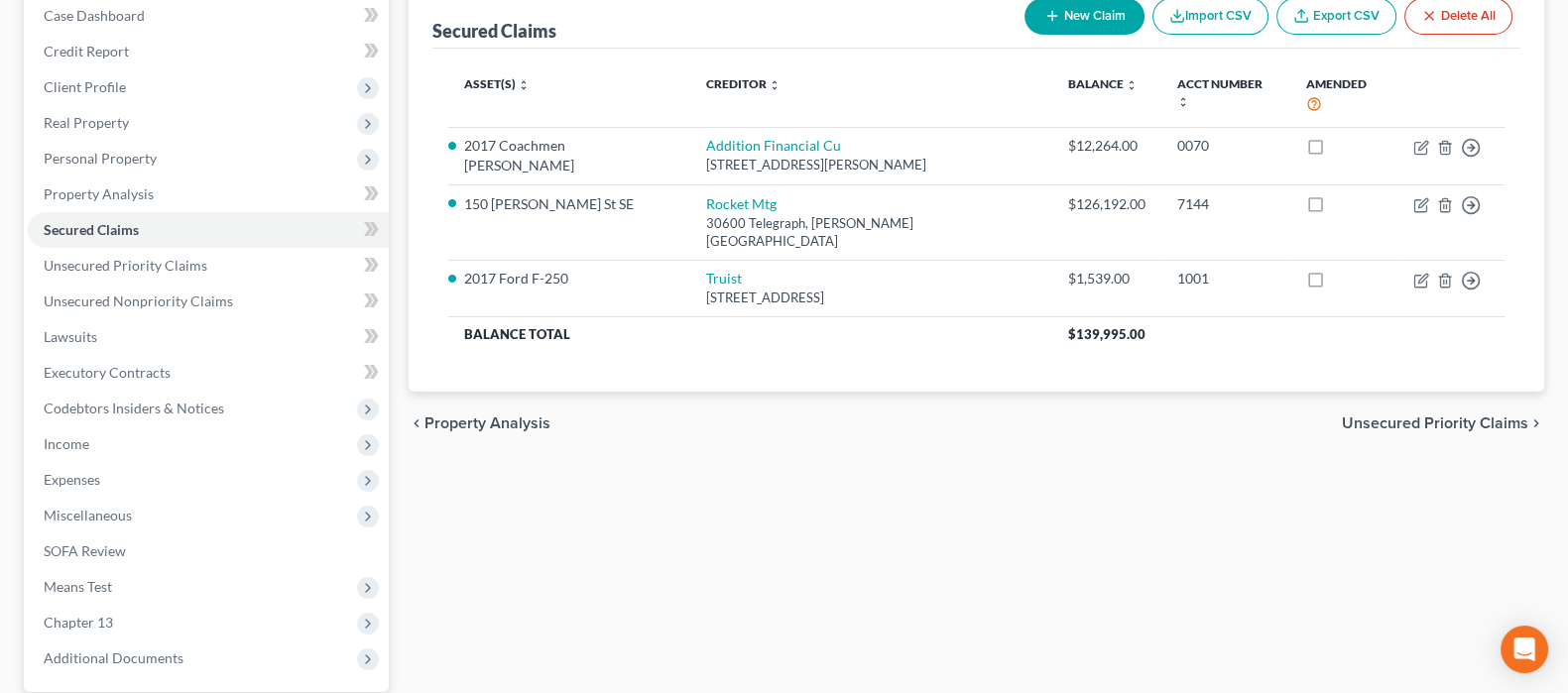 scroll, scrollTop: 247, scrollLeft: 0, axis: vertical 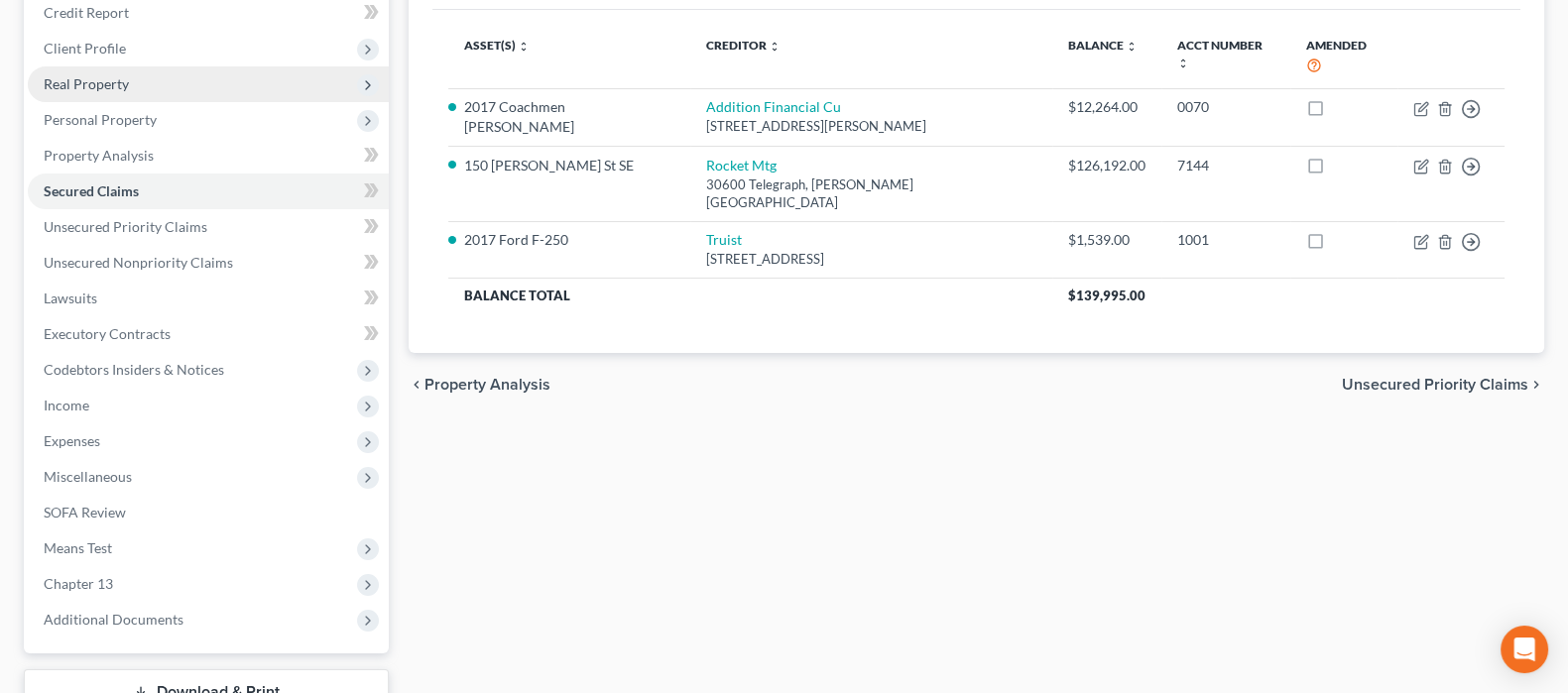 click on "Real Property" at bounding box center (86, 83) 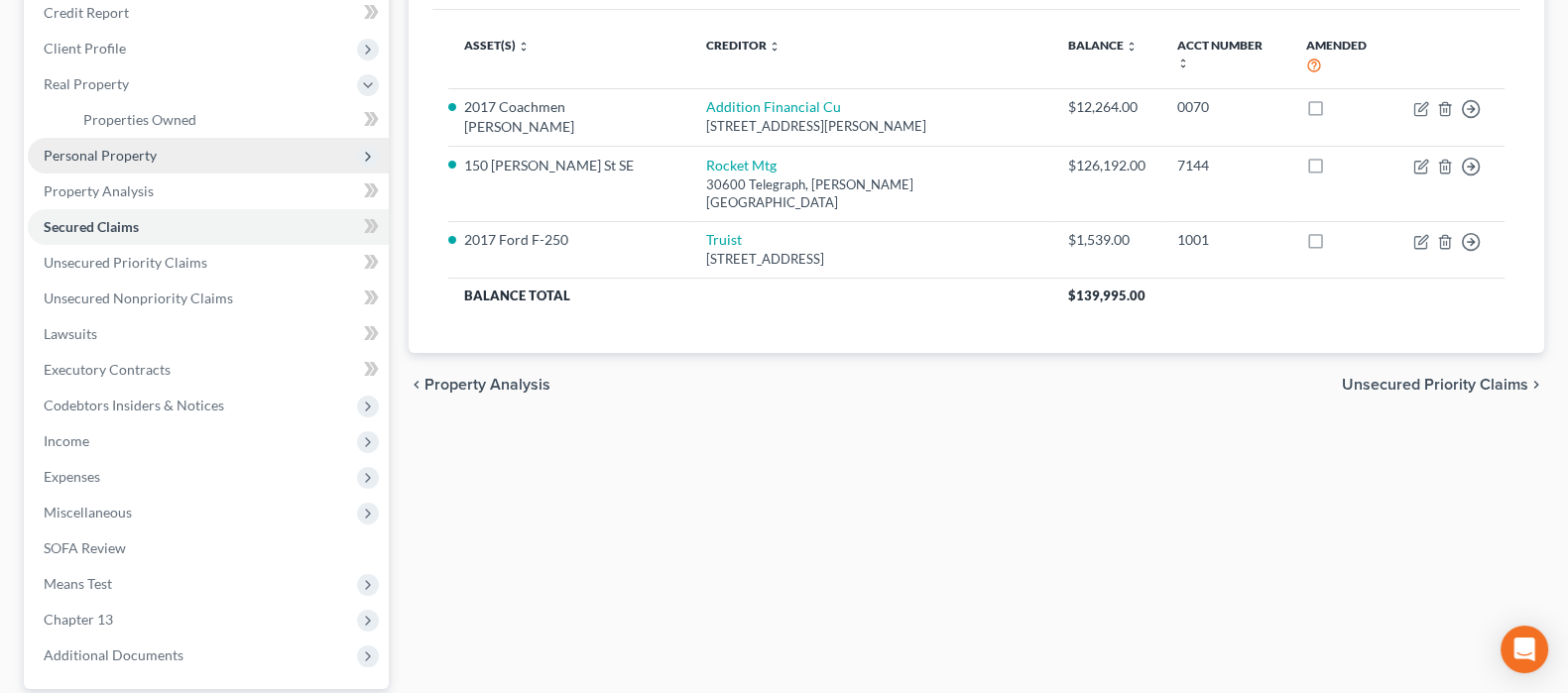 click on "Personal Property" at bounding box center (100, 155) 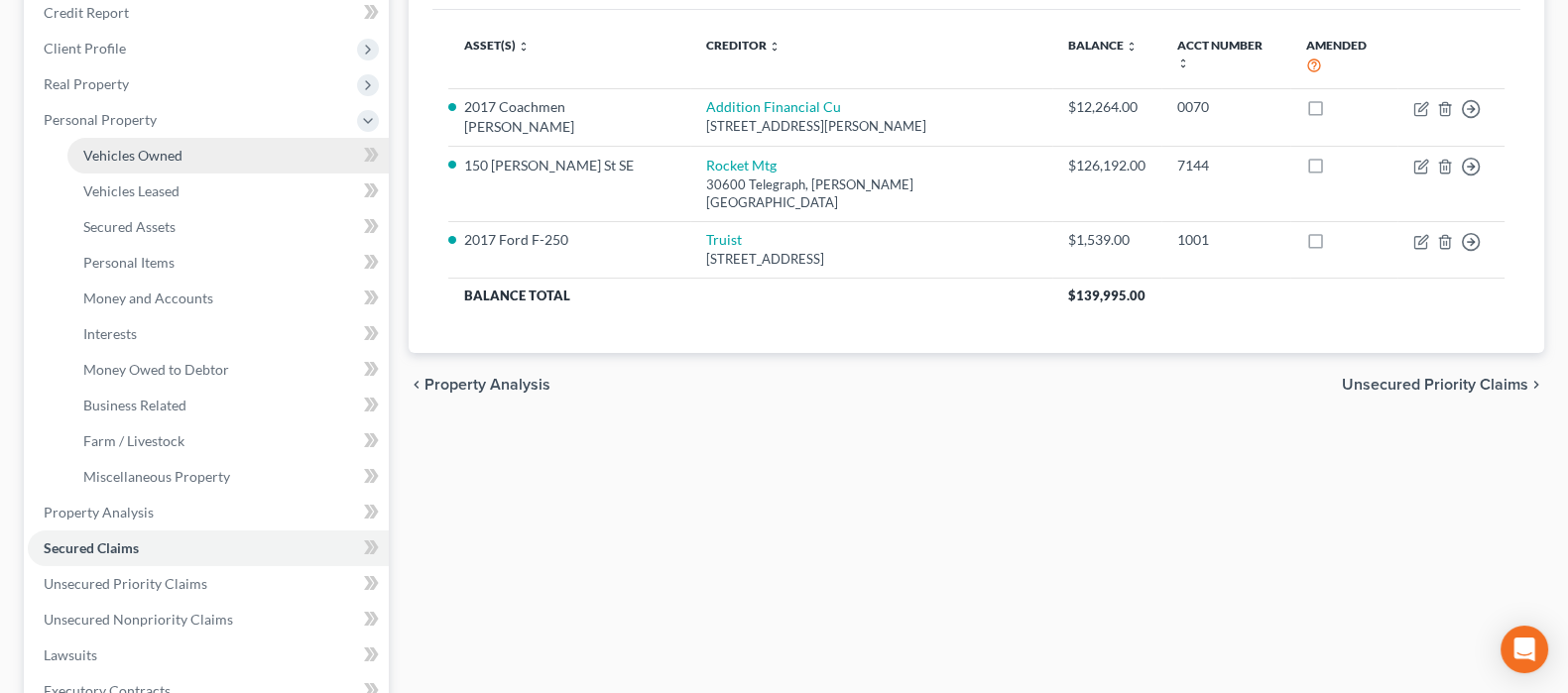 click on "Vehicles Owned" at bounding box center [133, 155] 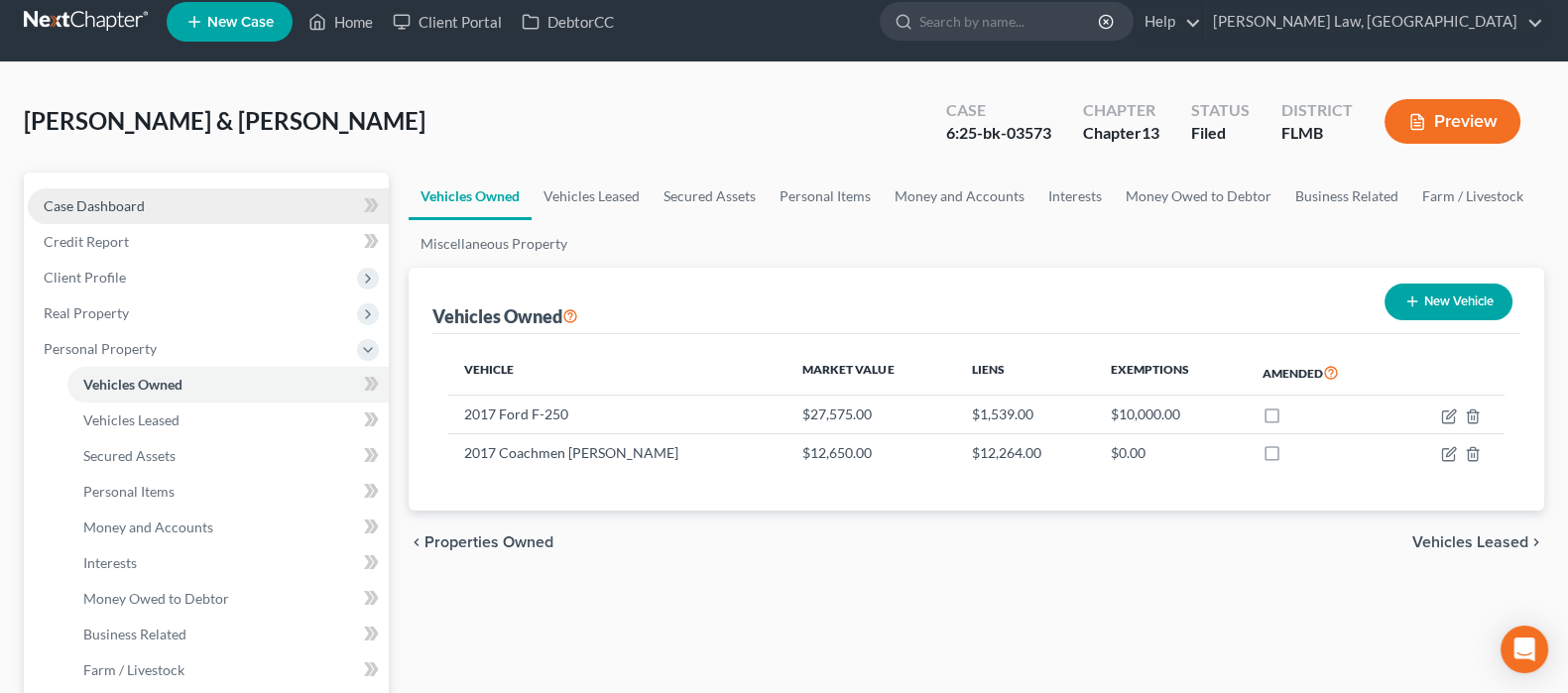 scroll, scrollTop: 0, scrollLeft: 0, axis: both 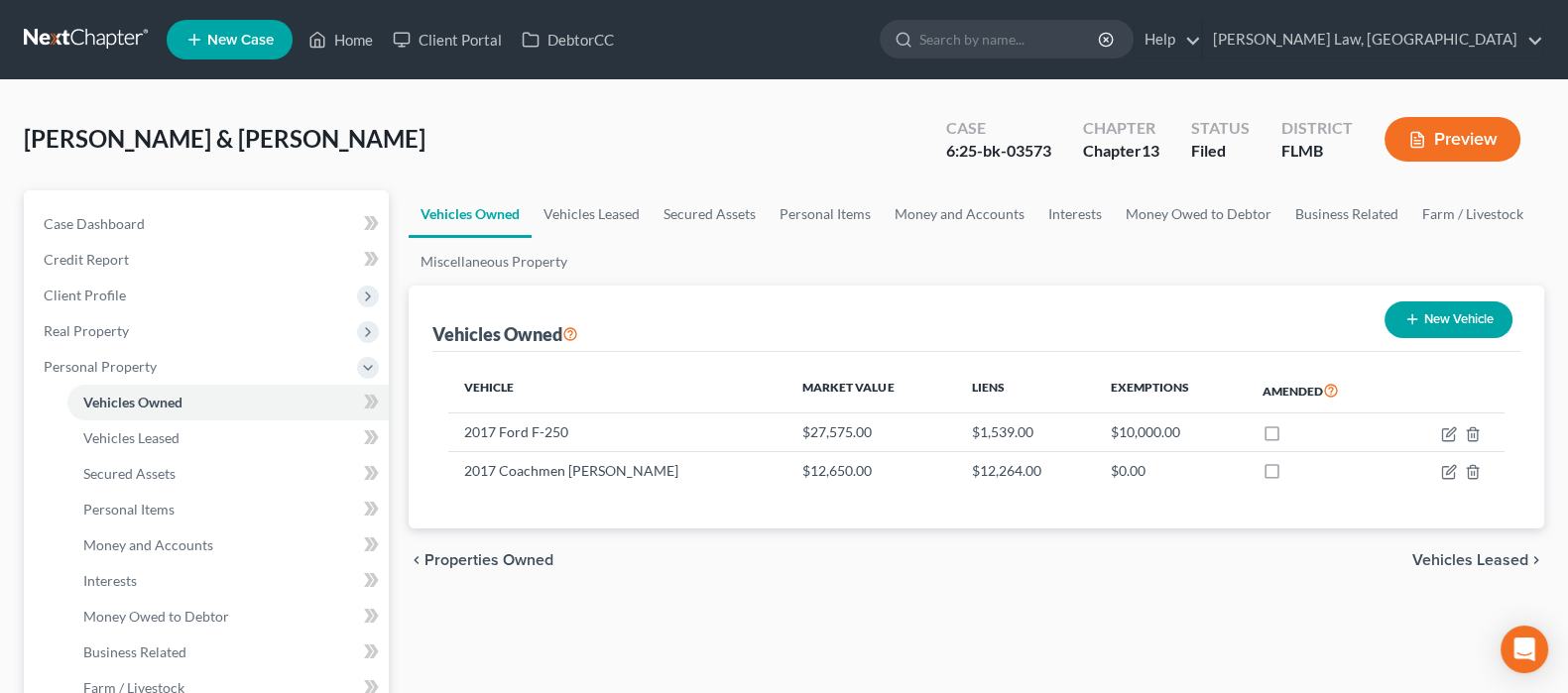 click on "Vehicle Market Value Liens Exemptions Amended  2017 Ford F-250 $27,575.00 $1,539.00 $10,000.00 2017 Coachmen Catalina $12,650.00 $12,264.00 $0.00" at bounding box center [976, 440] 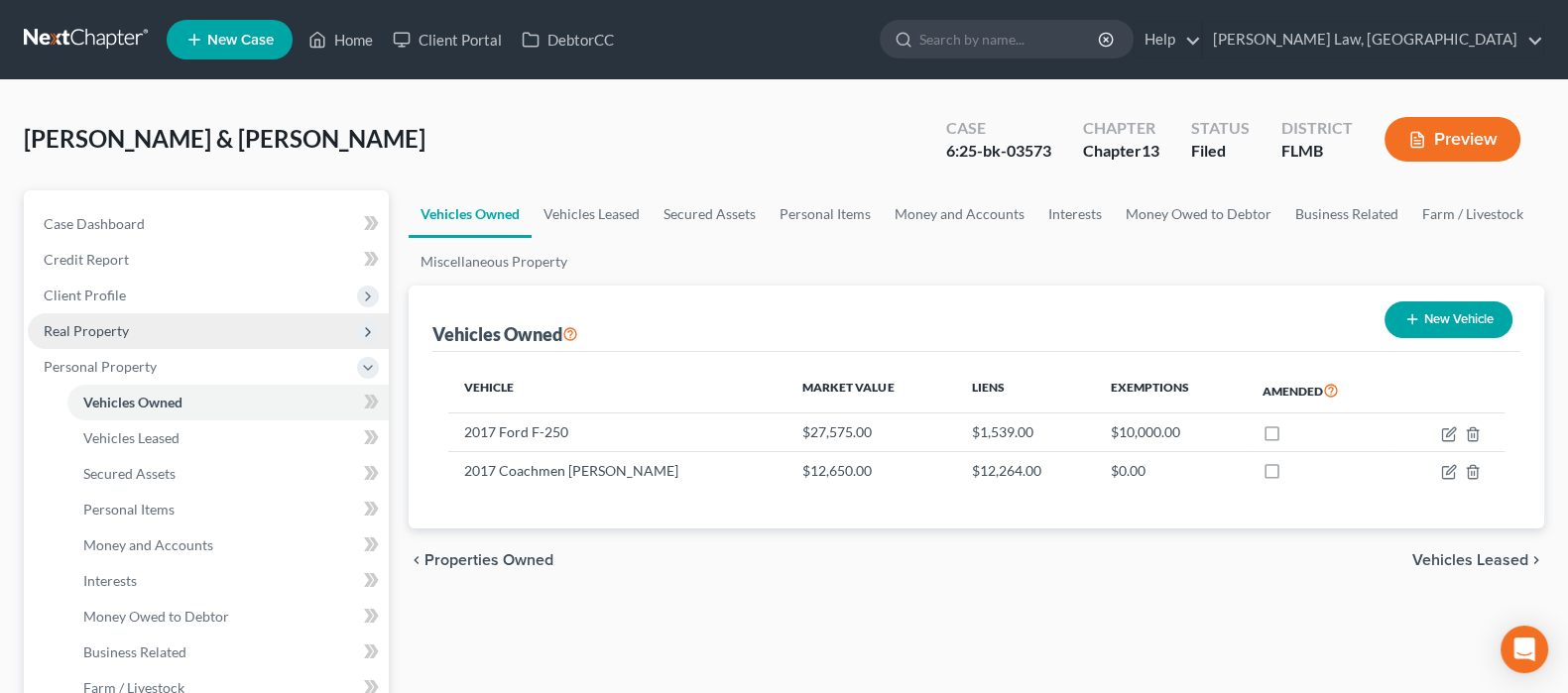 click on "Real Property" at bounding box center [86, 330] 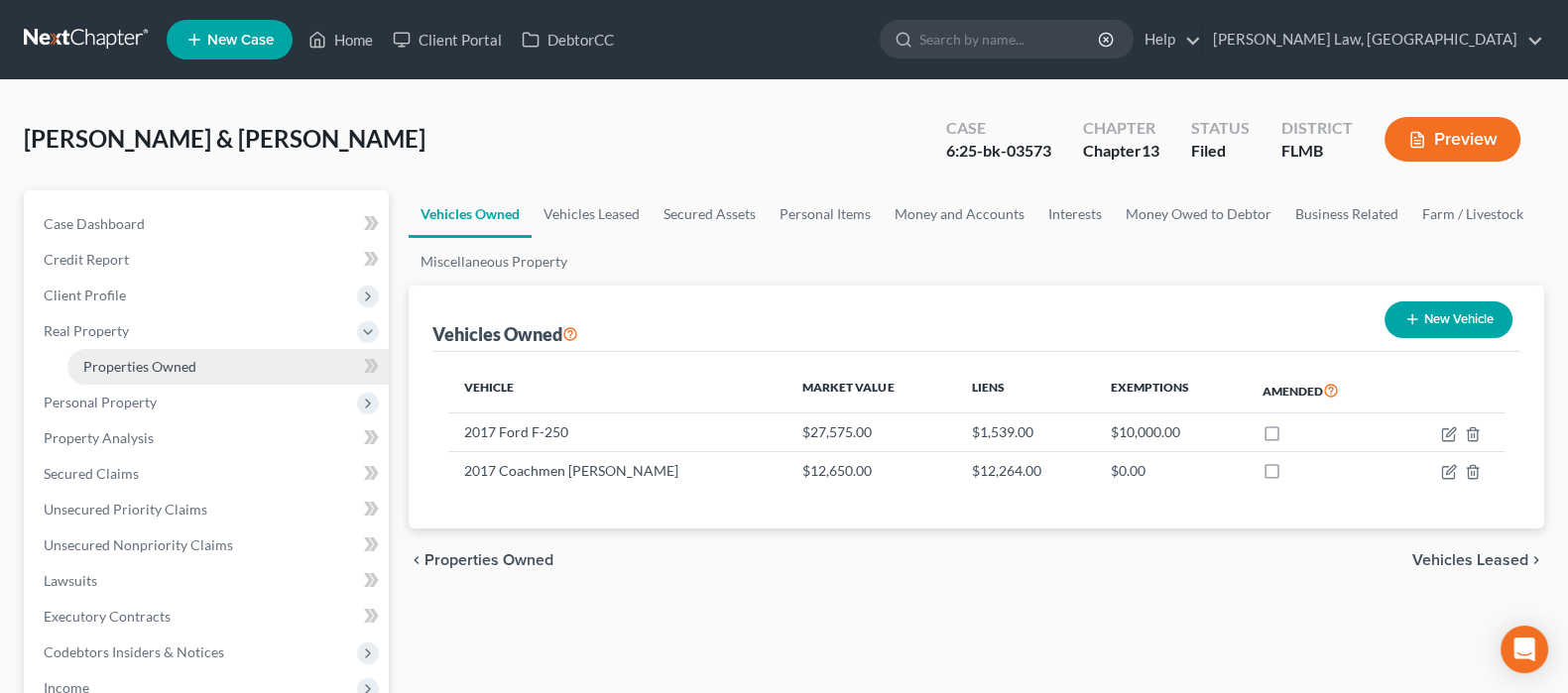 click on "Properties Owned" at bounding box center (140, 366) 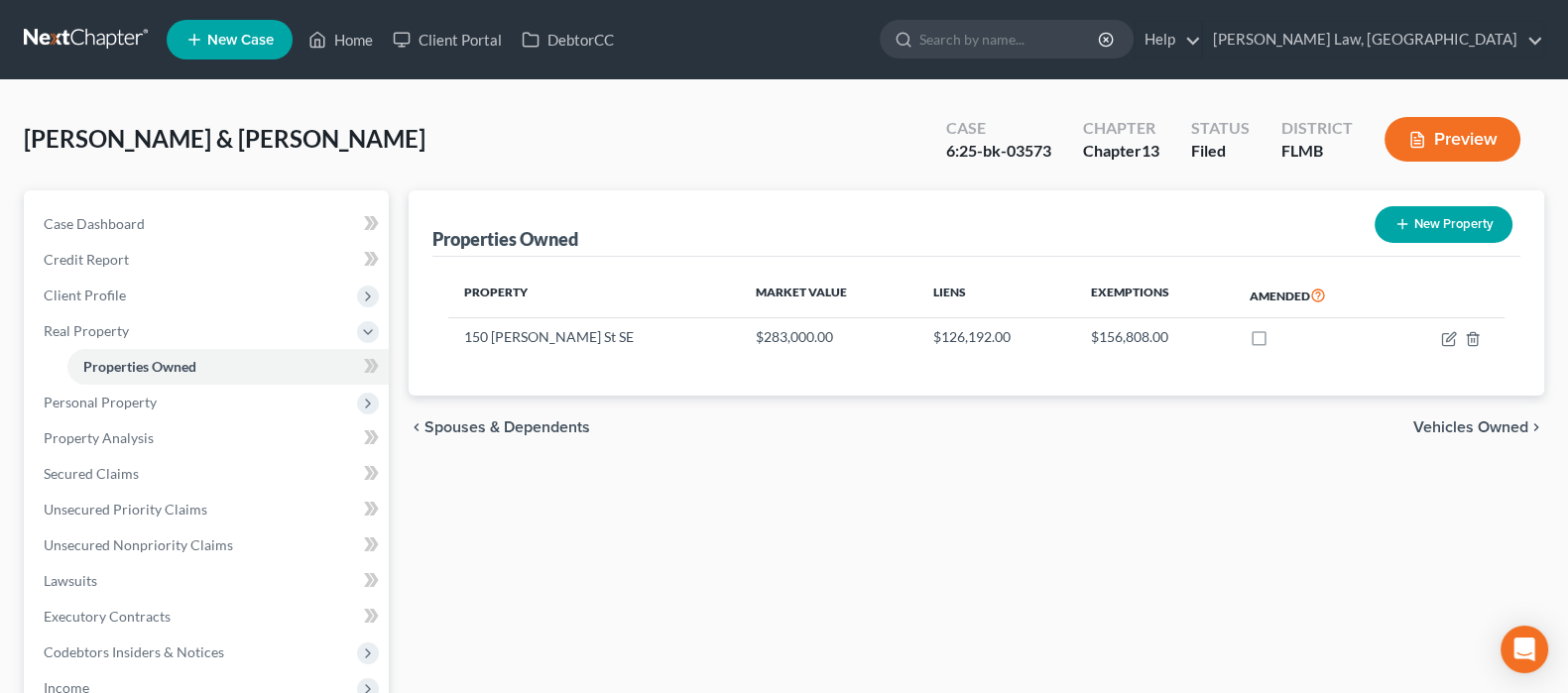 click on "[PERSON_NAME] & [PERSON_NAME] Upgraded Case 6:25-bk-03573 Chapter Chapter  13 Status Filed District [GEOGRAPHIC_DATA] Preview" at bounding box center (784, 147) 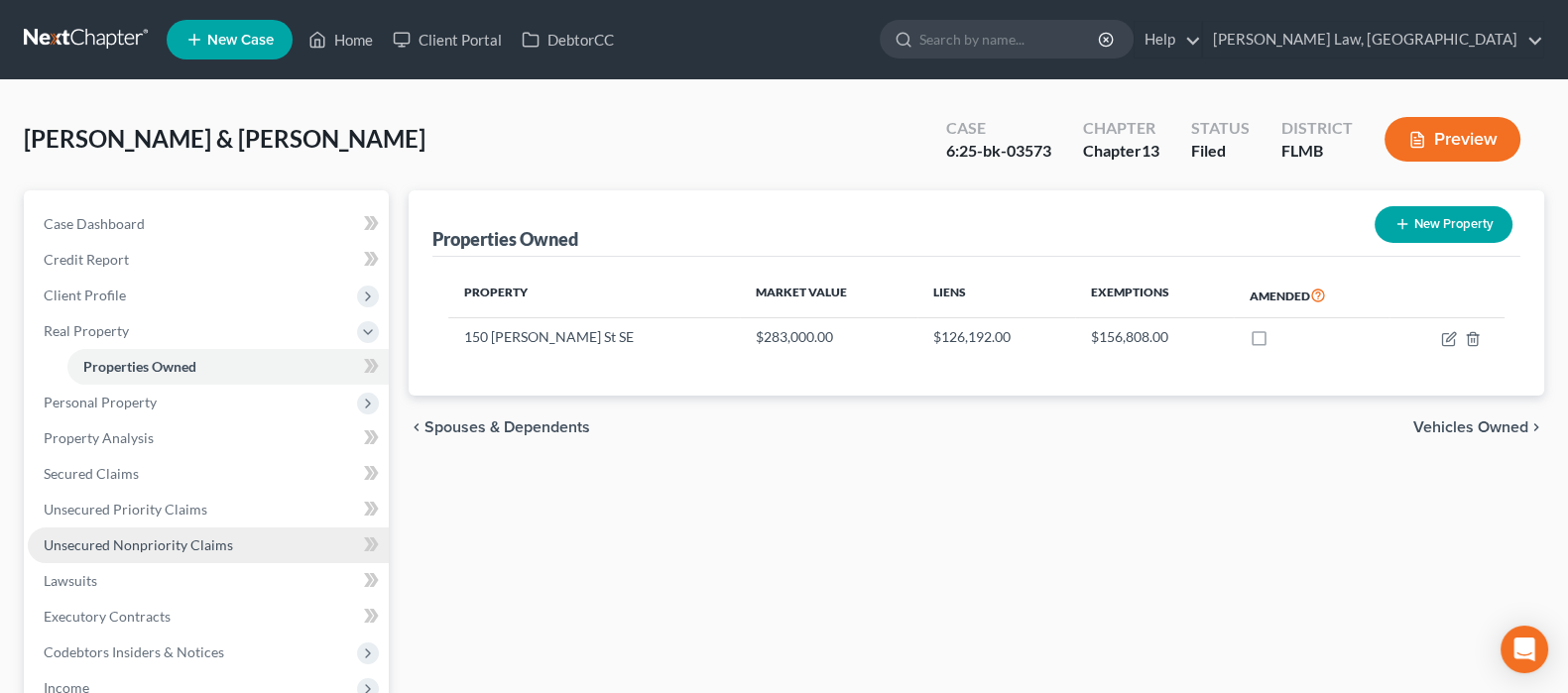 click on "Unsecured Nonpriority Claims" at bounding box center [138, 544] 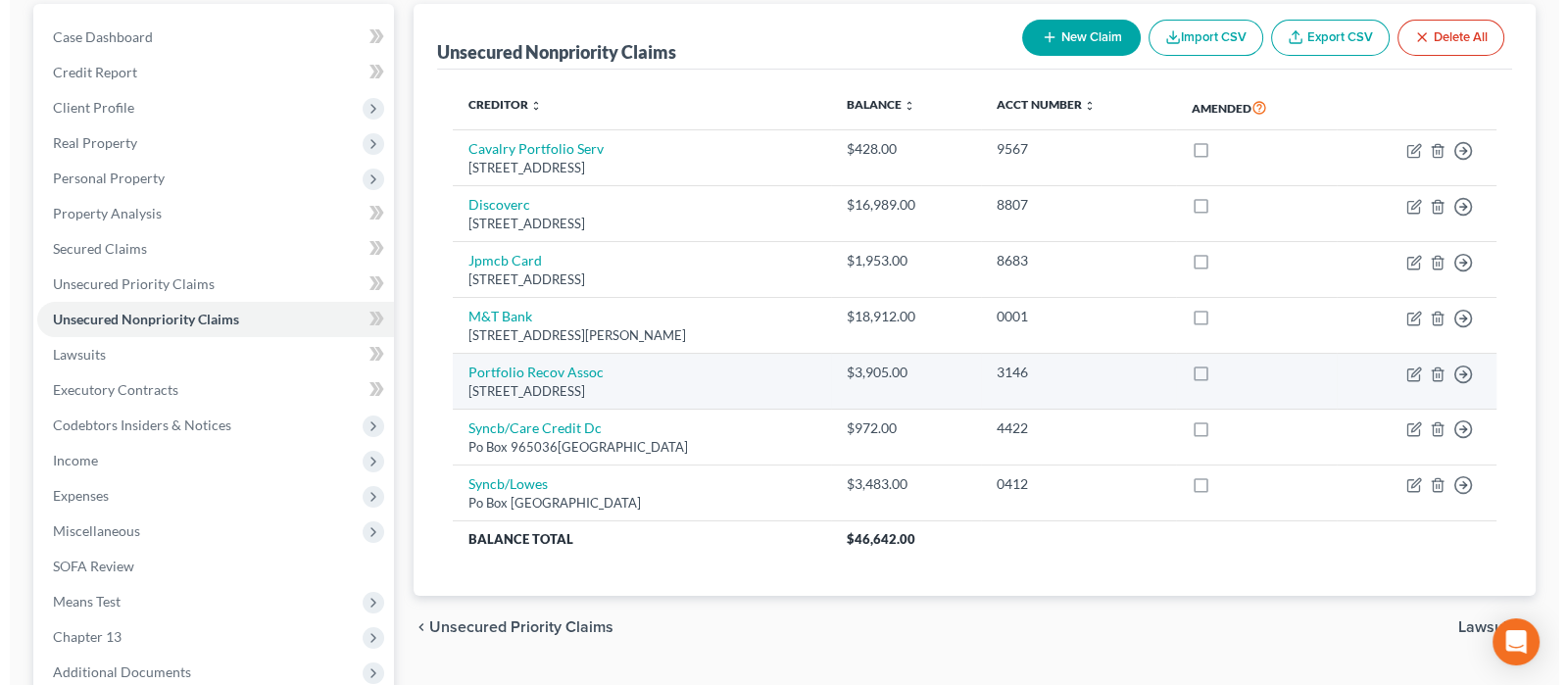 scroll, scrollTop: 145, scrollLeft: 0, axis: vertical 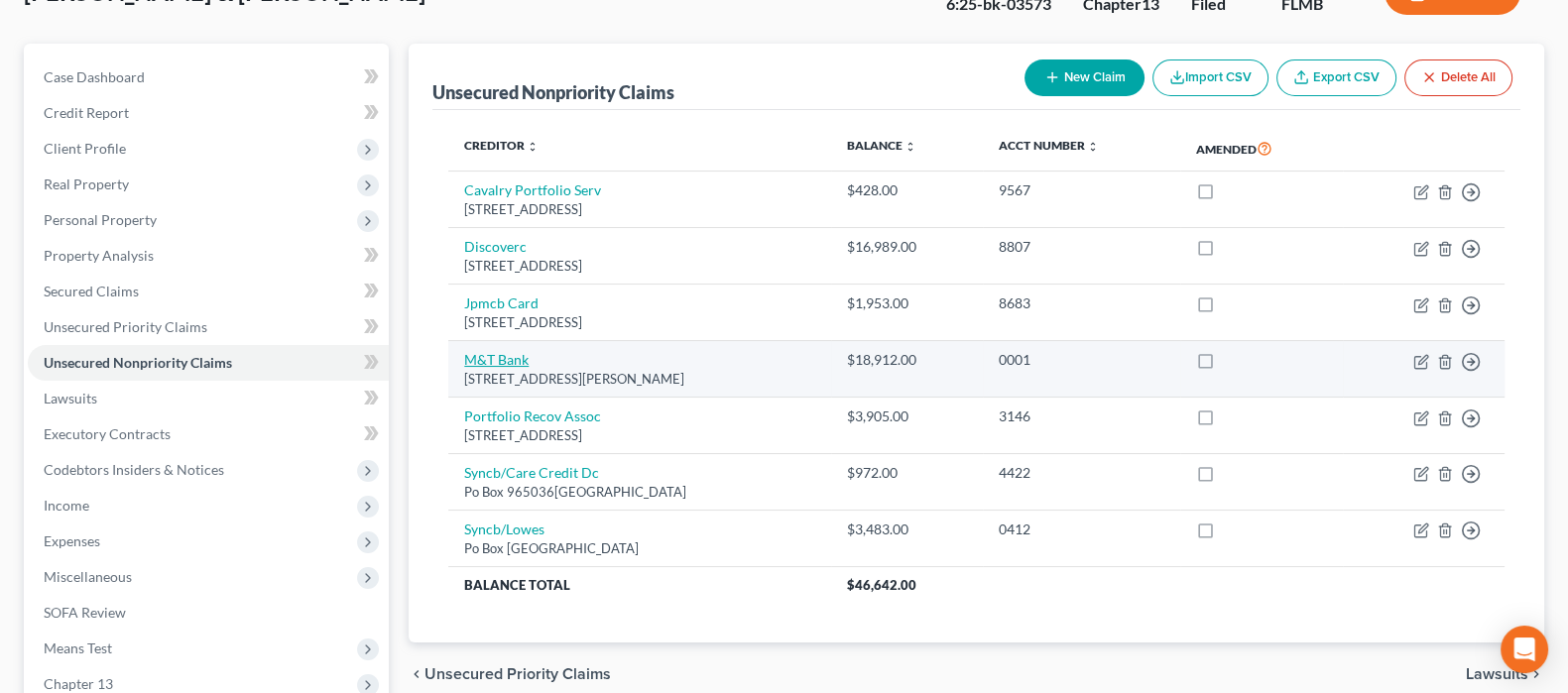 click on "M&T Bank" at bounding box center (496, 359) 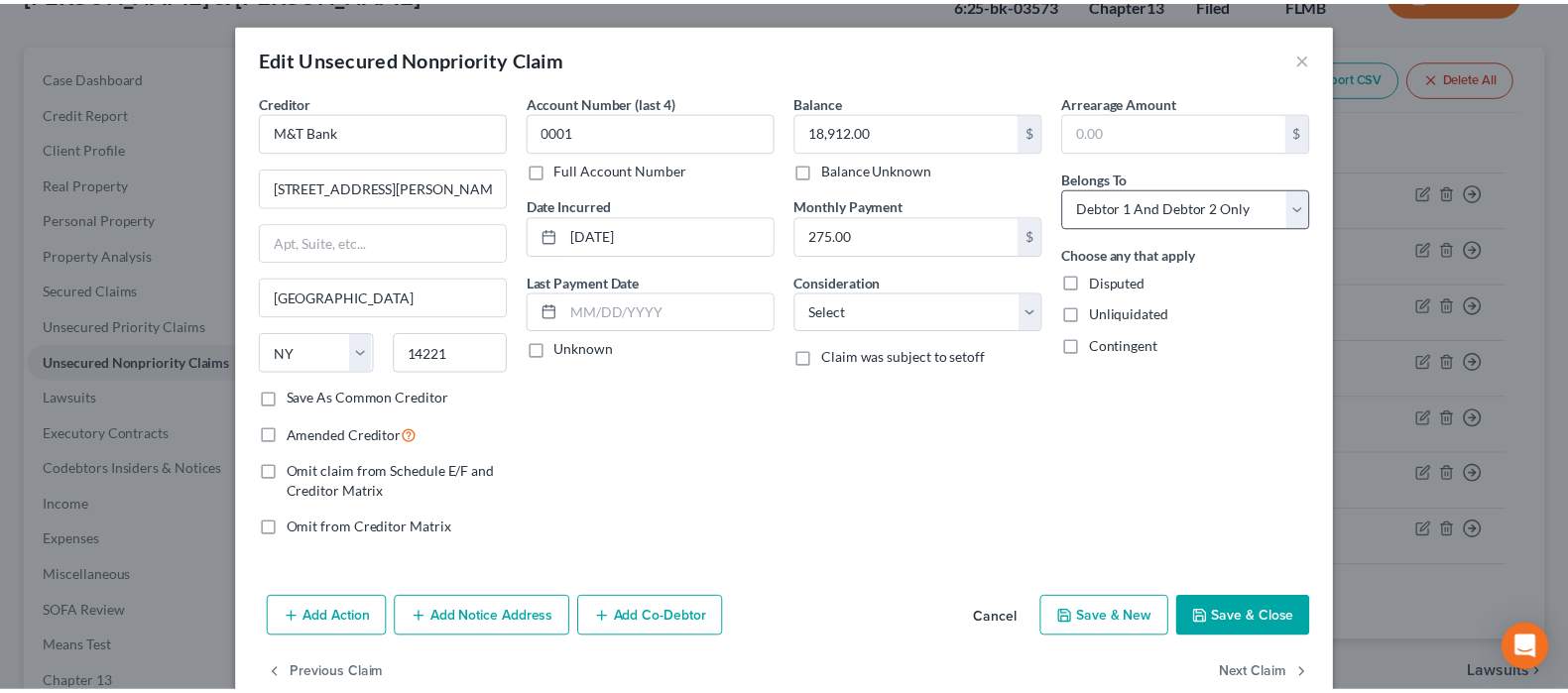 scroll, scrollTop: 0, scrollLeft: 0, axis: both 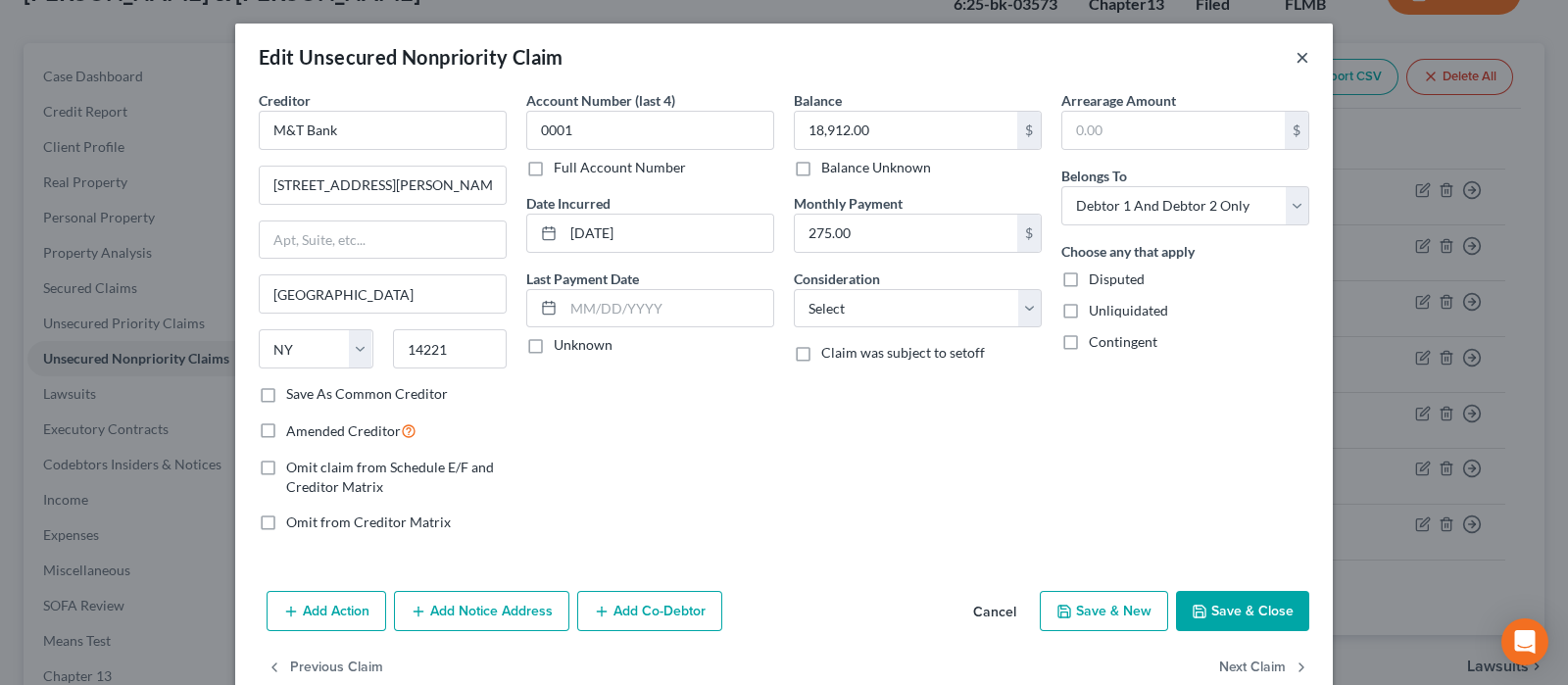 click on "×" at bounding box center [1302, 57] 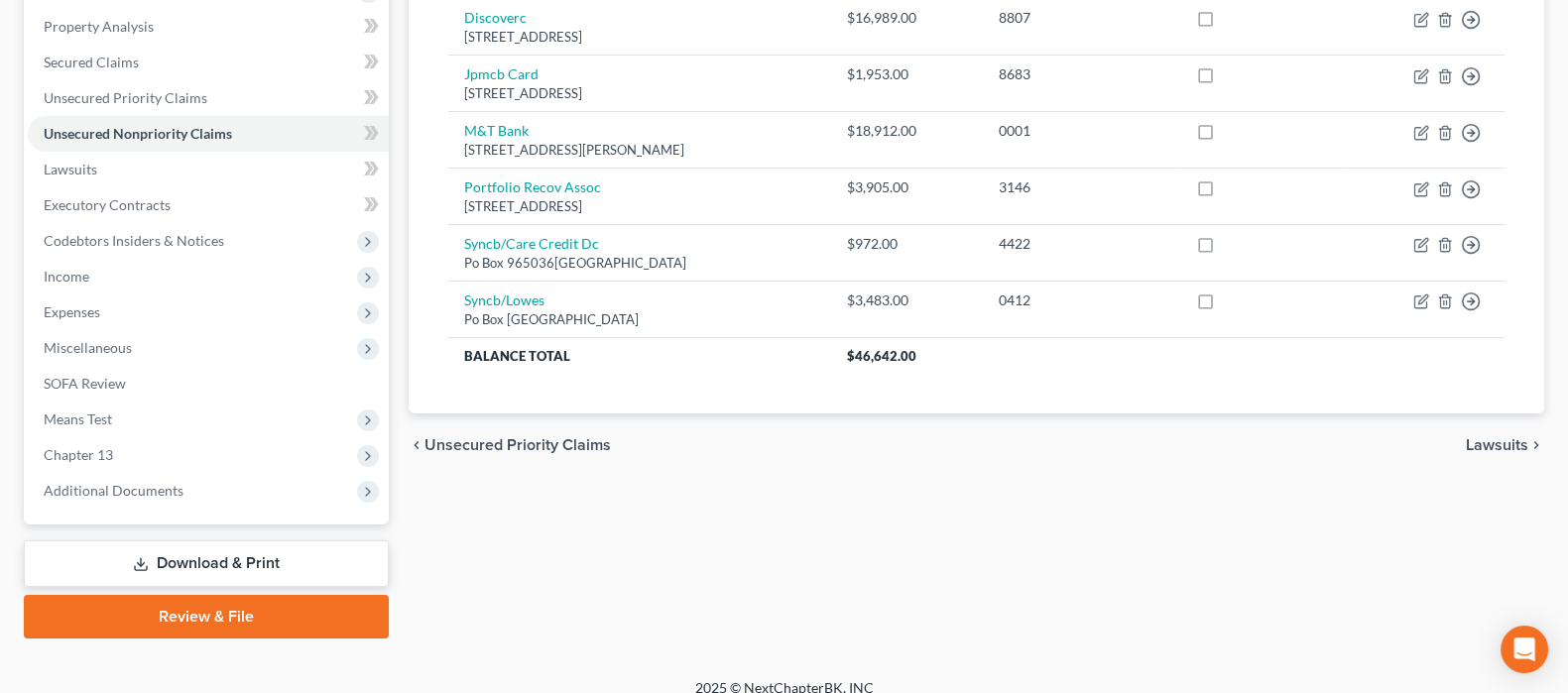 scroll, scrollTop: 395, scrollLeft: 0, axis: vertical 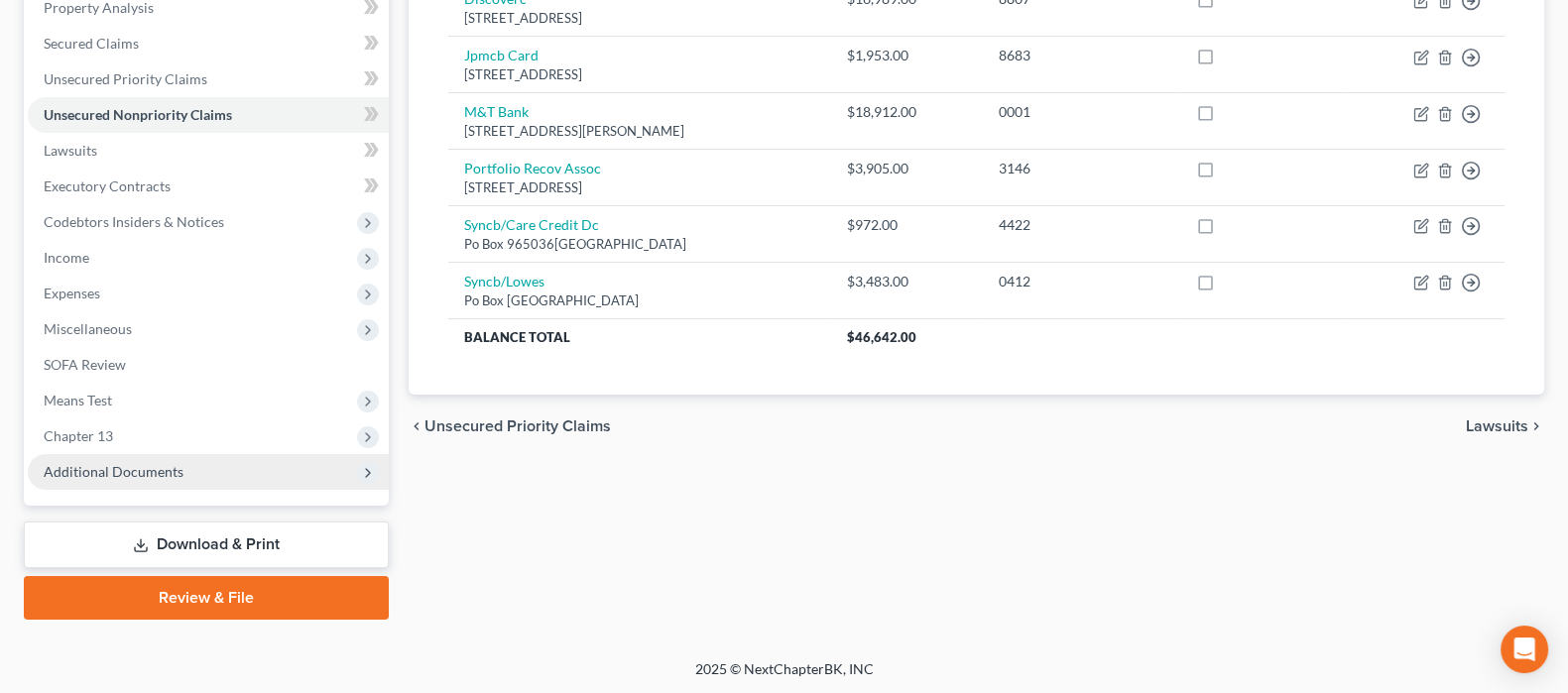 click on "Additional Documents" at bounding box center (113, 471) 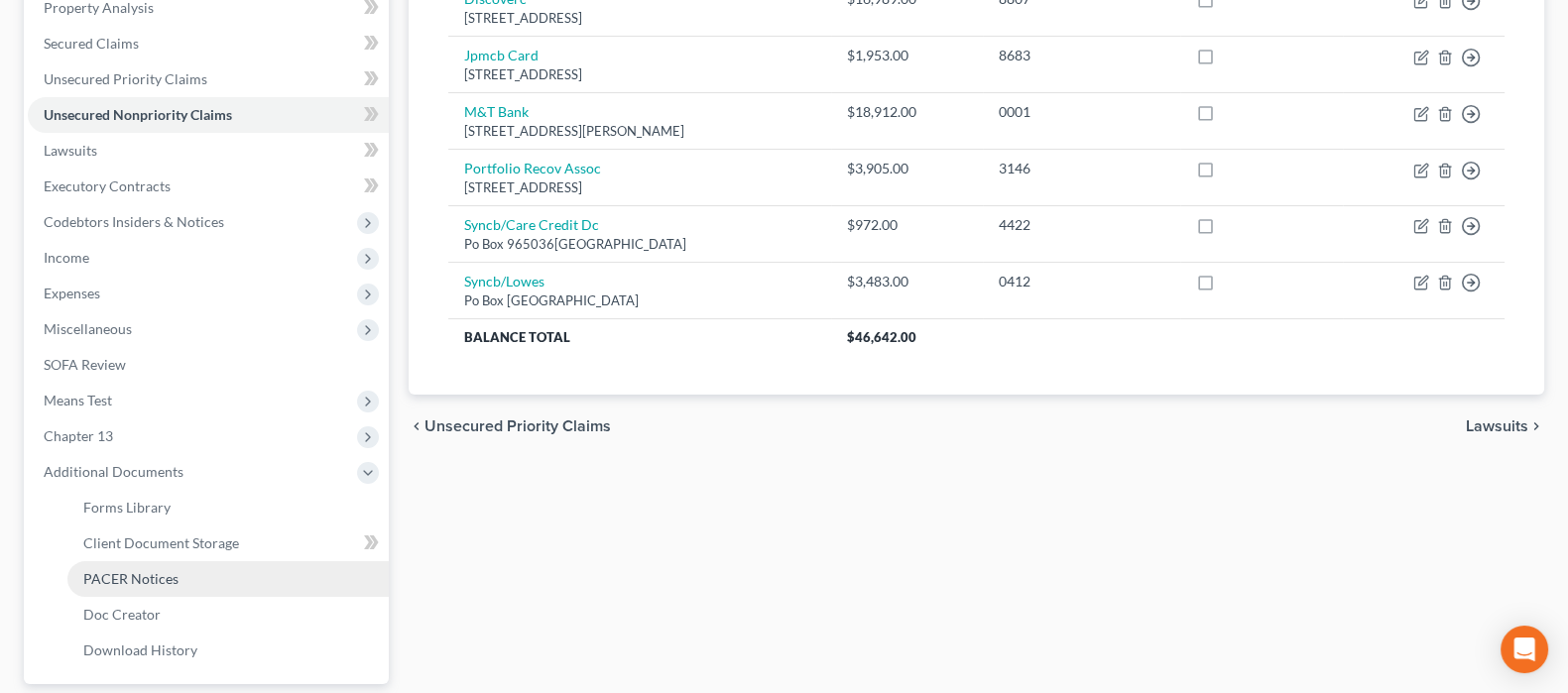 click on "PACER Notices" at bounding box center (131, 578) 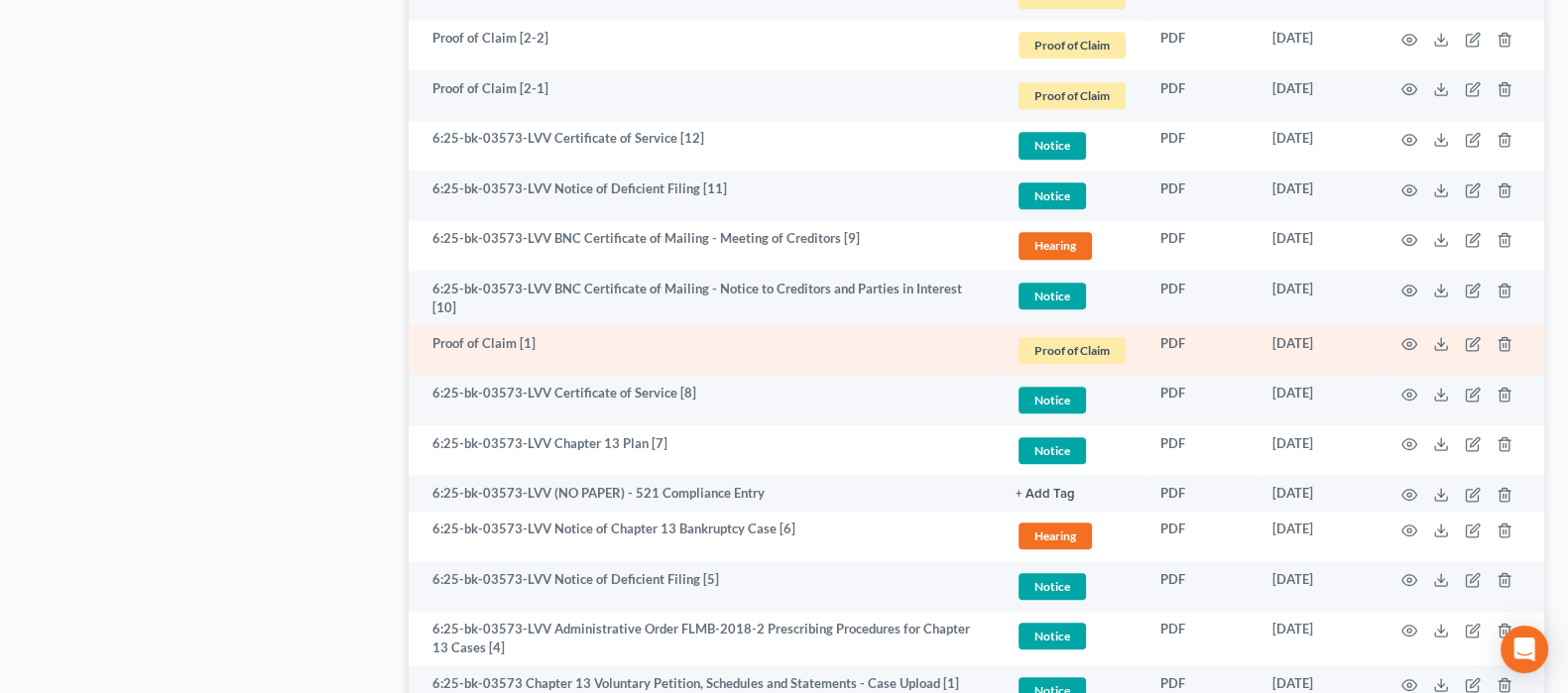 scroll, scrollTop: 1239, scrollLeft: 0, axis: vertical 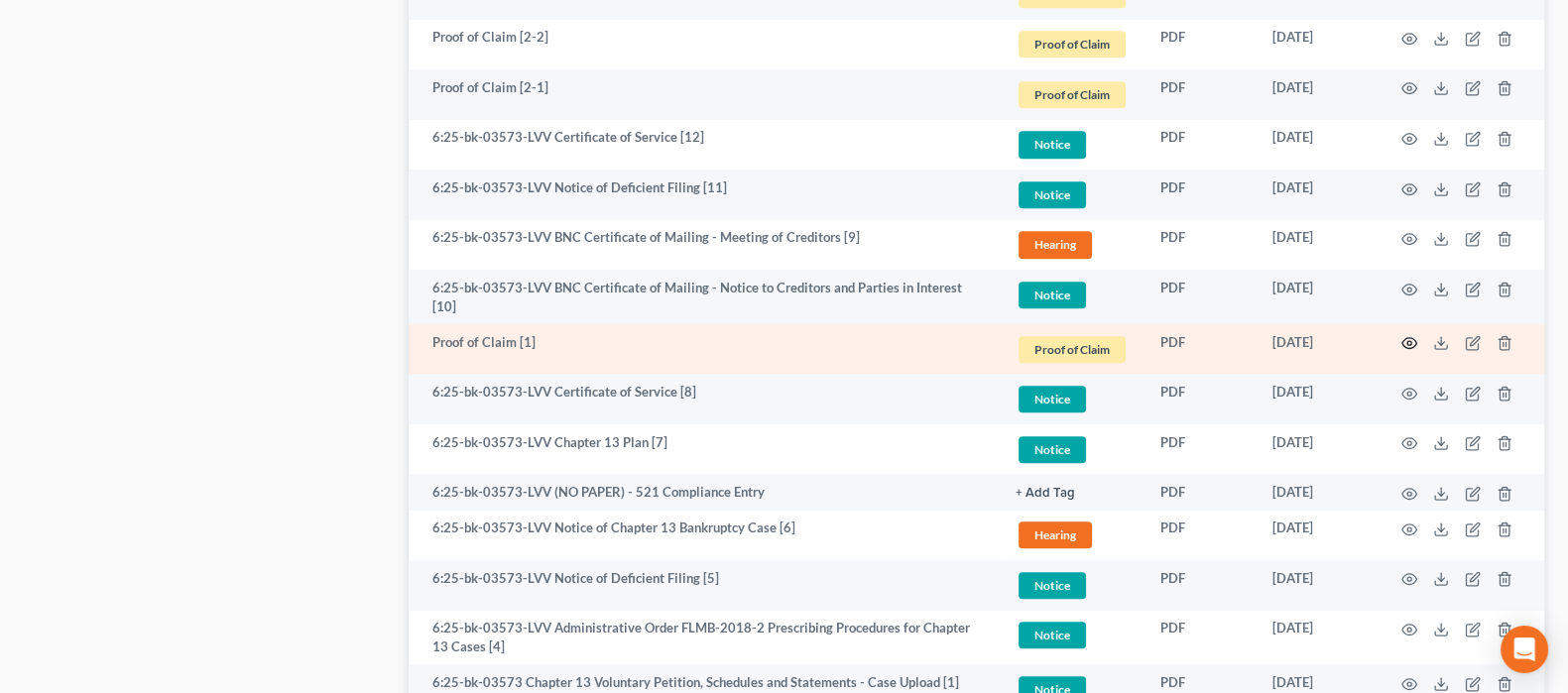 click 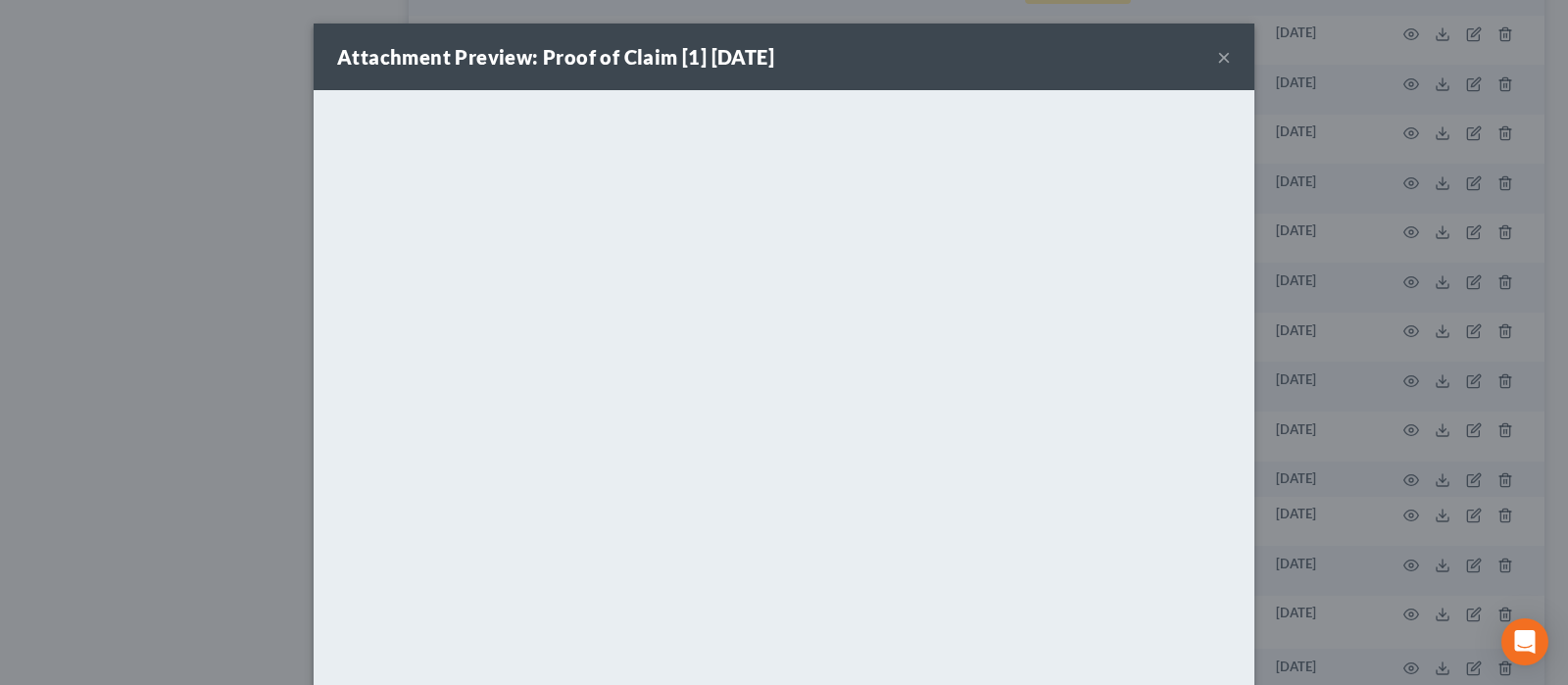 click on "Attachment Preview: Proof of Claim [1] [DATE] ×
<object ng-attr-data='[URL][DOMAIN_NAME]' type='application/pdf' width='100%' height='650px'></object>
<p><a href='[URL][DOMAIN_NAME]' target='_blank'>Click here</a> to open in a new window.</p>
Download" at bounding box center (784, 342) 